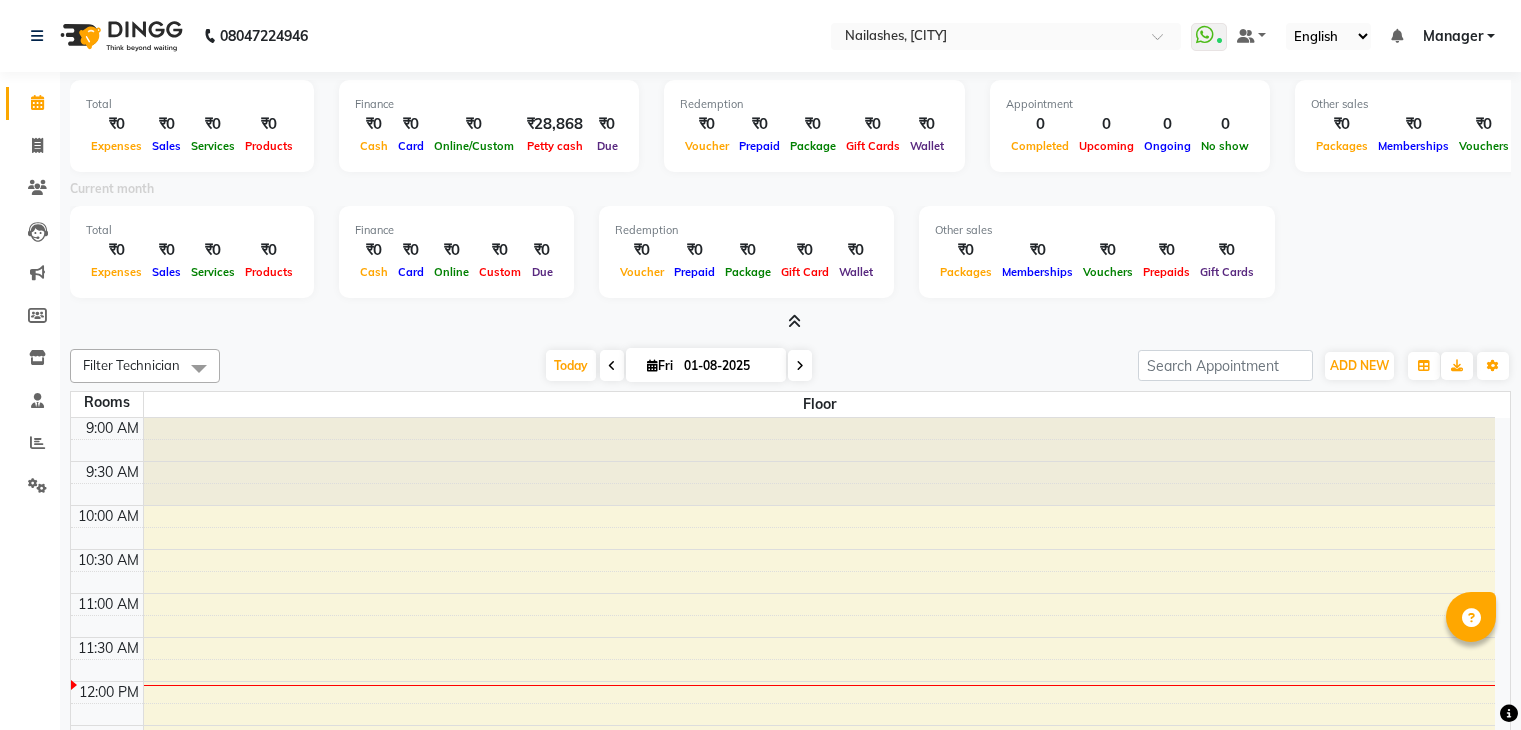 scroll, scrollTop: 0, scrollLeft: 0, axis: both 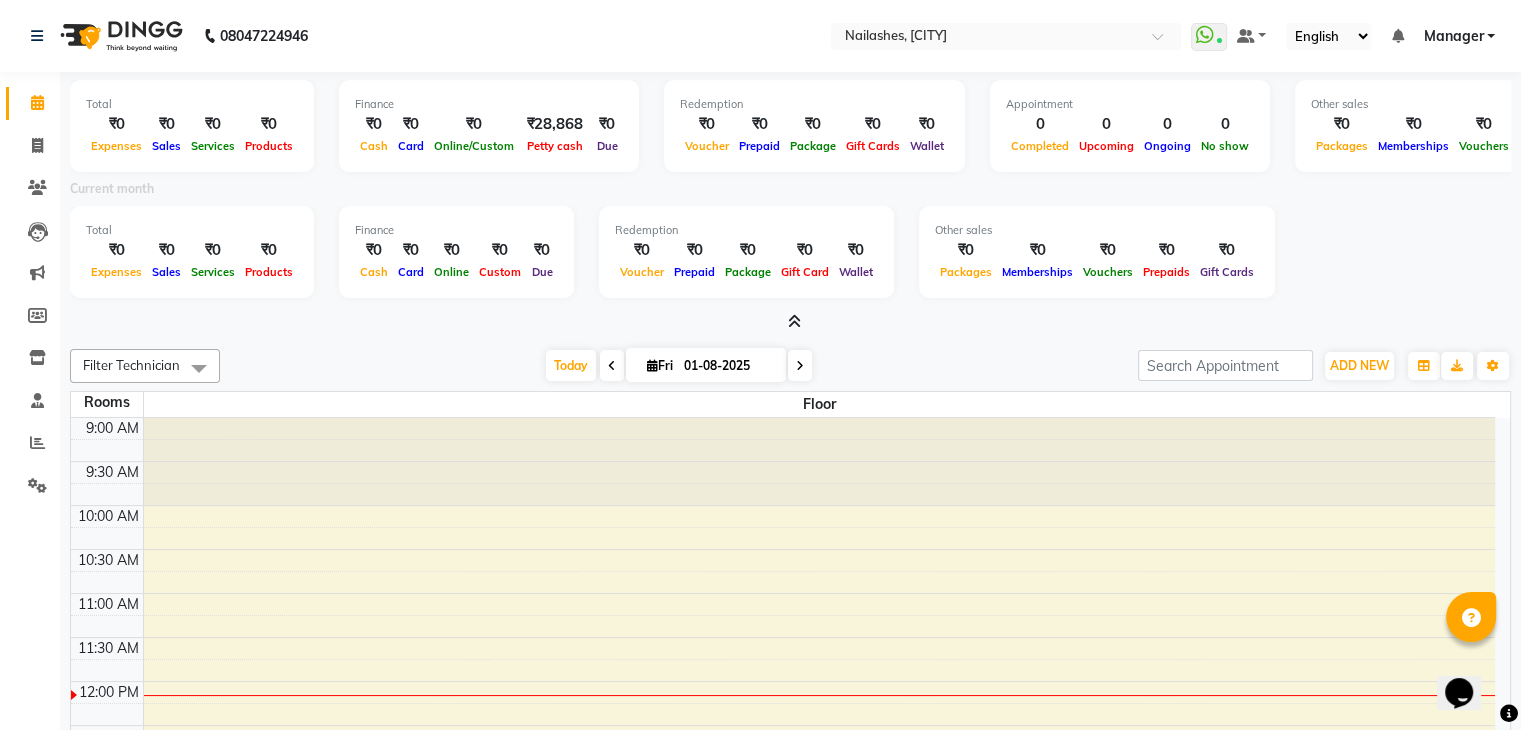 click at bounding box center [612, 366] 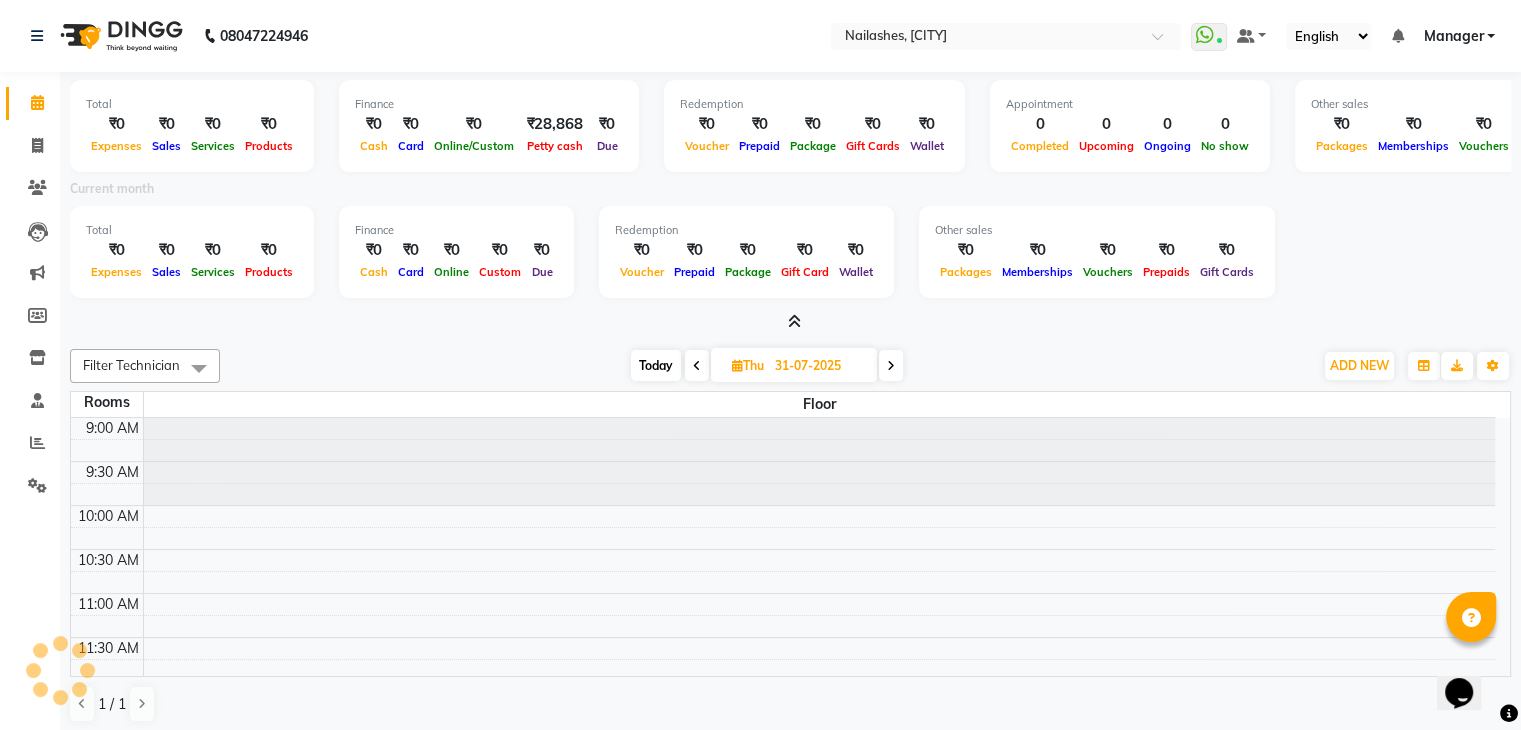 scroll, scrollTop: 263, scrollLeft: 0, axis: vertical 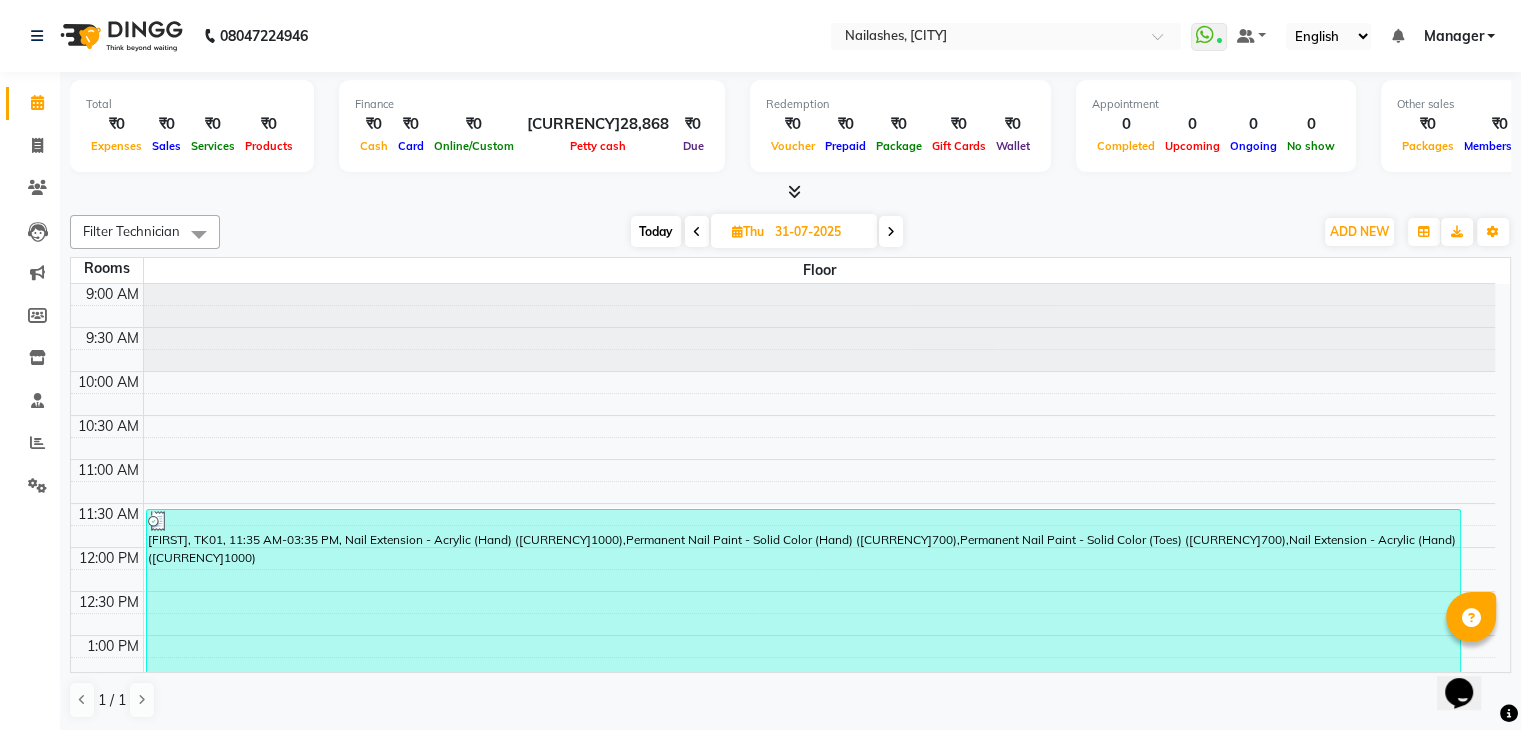 click at bounding box center [790, 192] 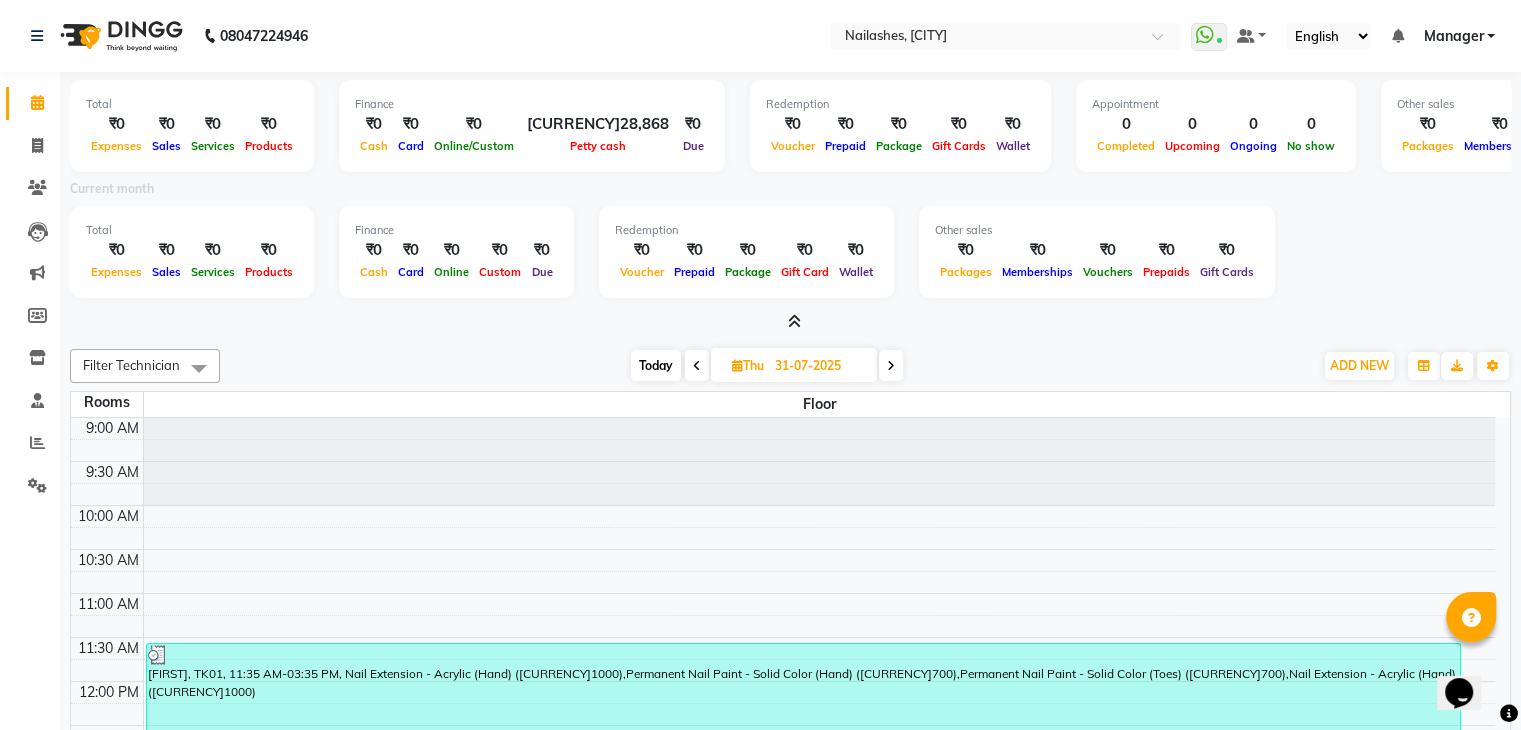 click at bounding box center (891, 365) 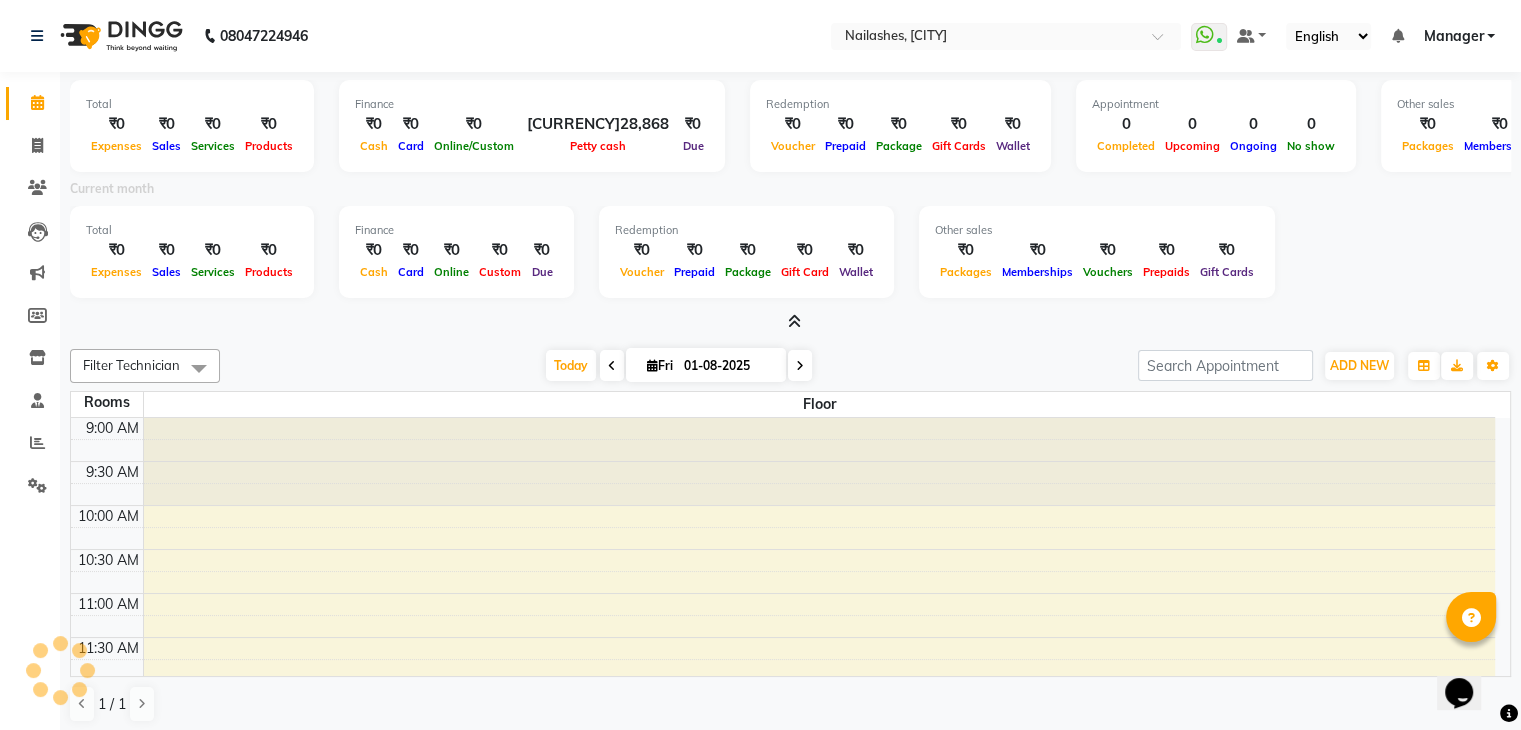 scroll, scrollTop: 263, scrollLeft: 0, axis: vertical 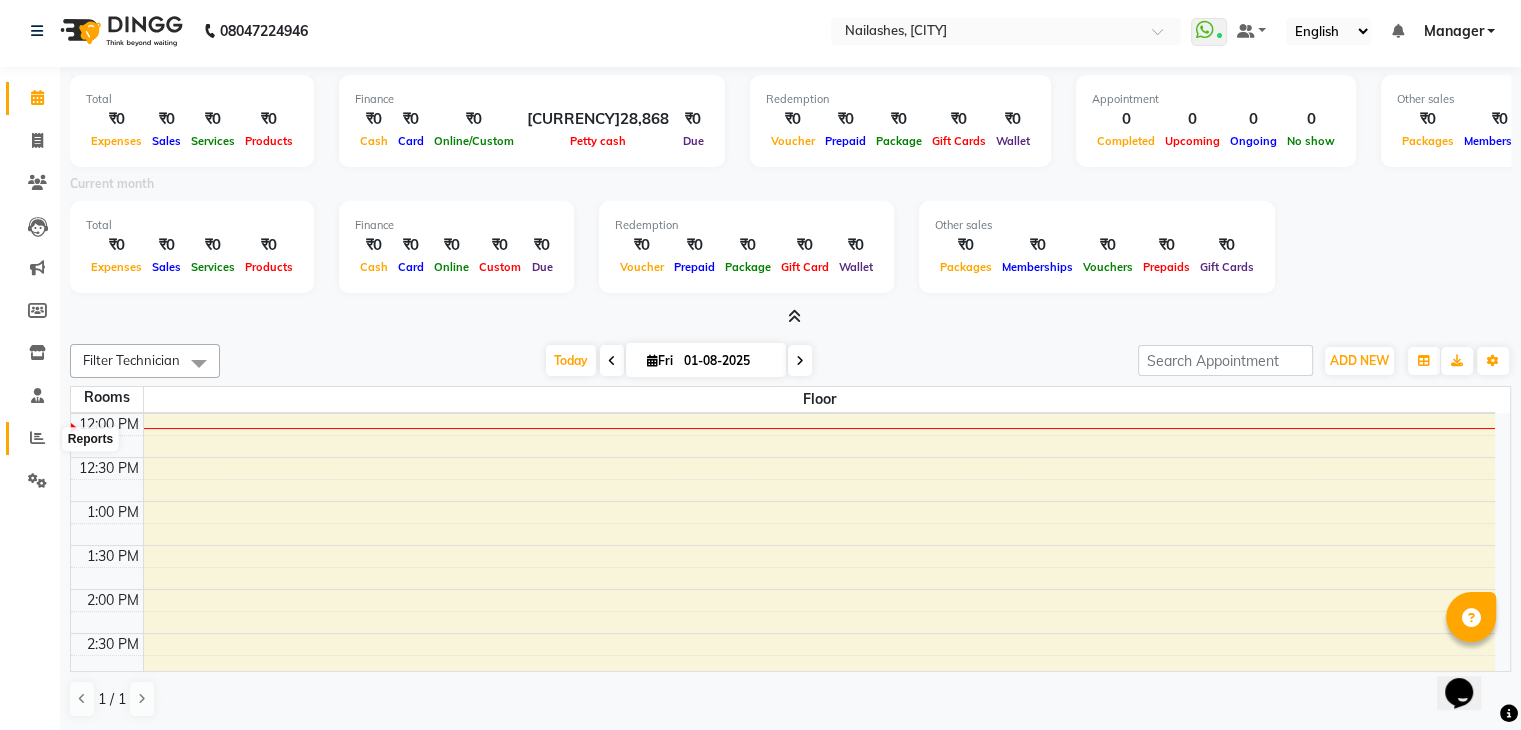 click 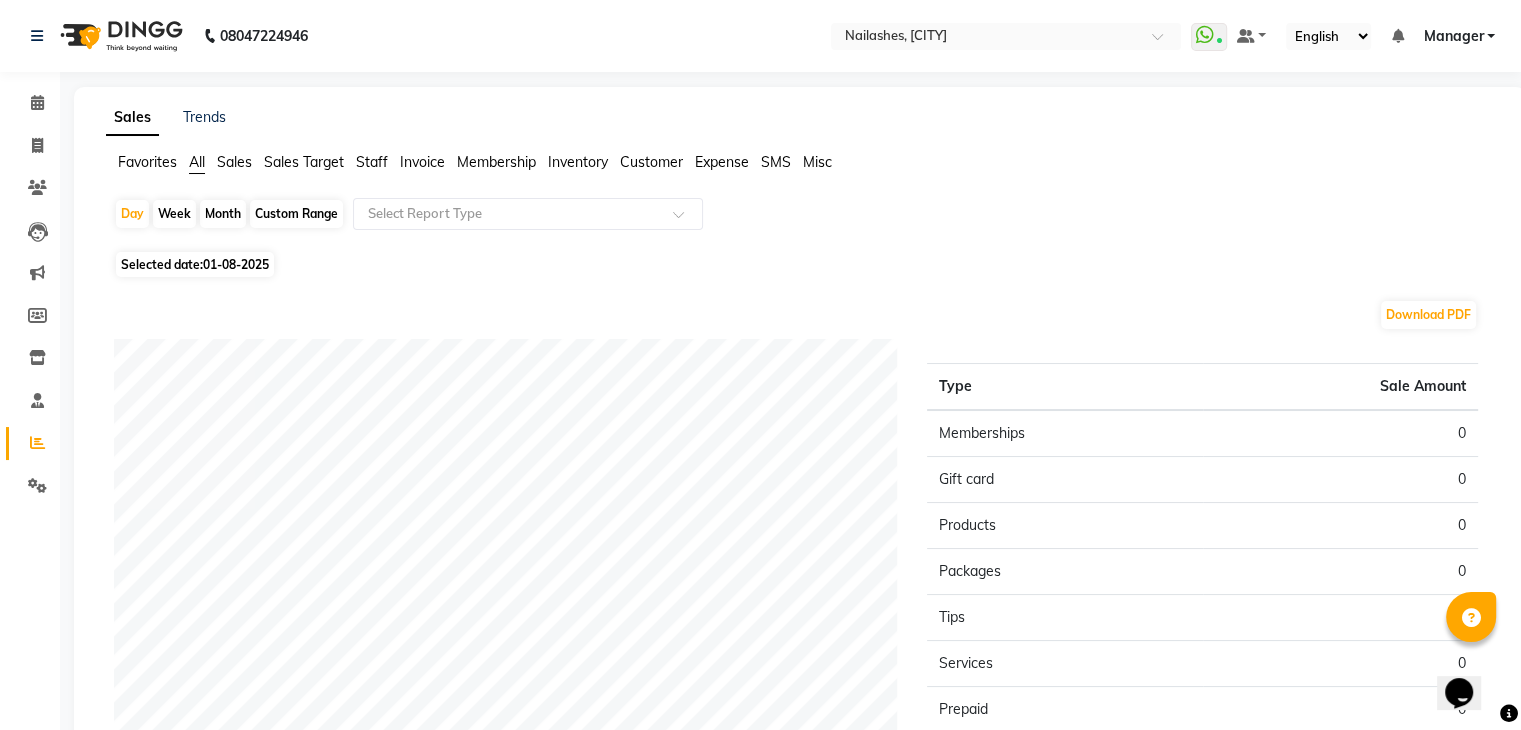 click on "Month" 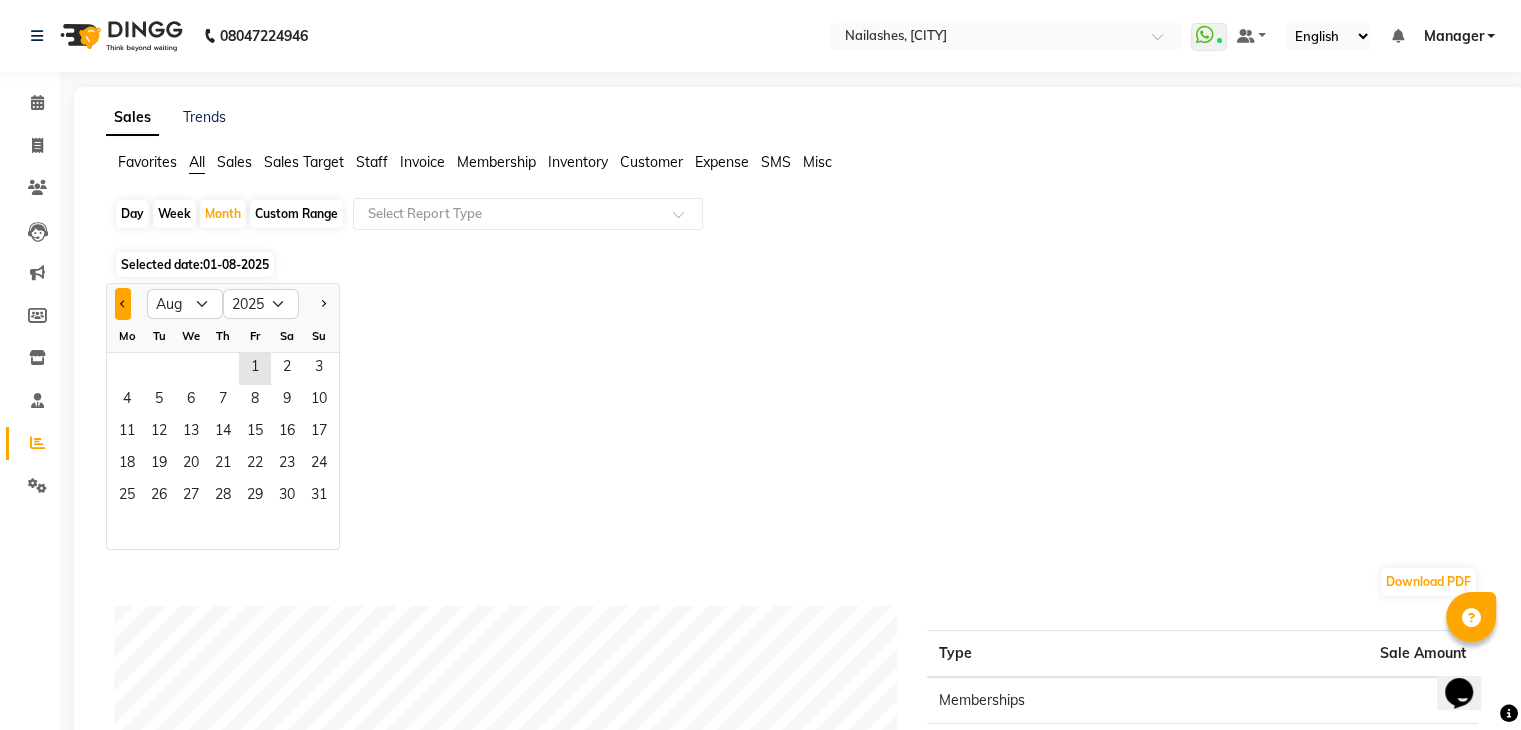 click 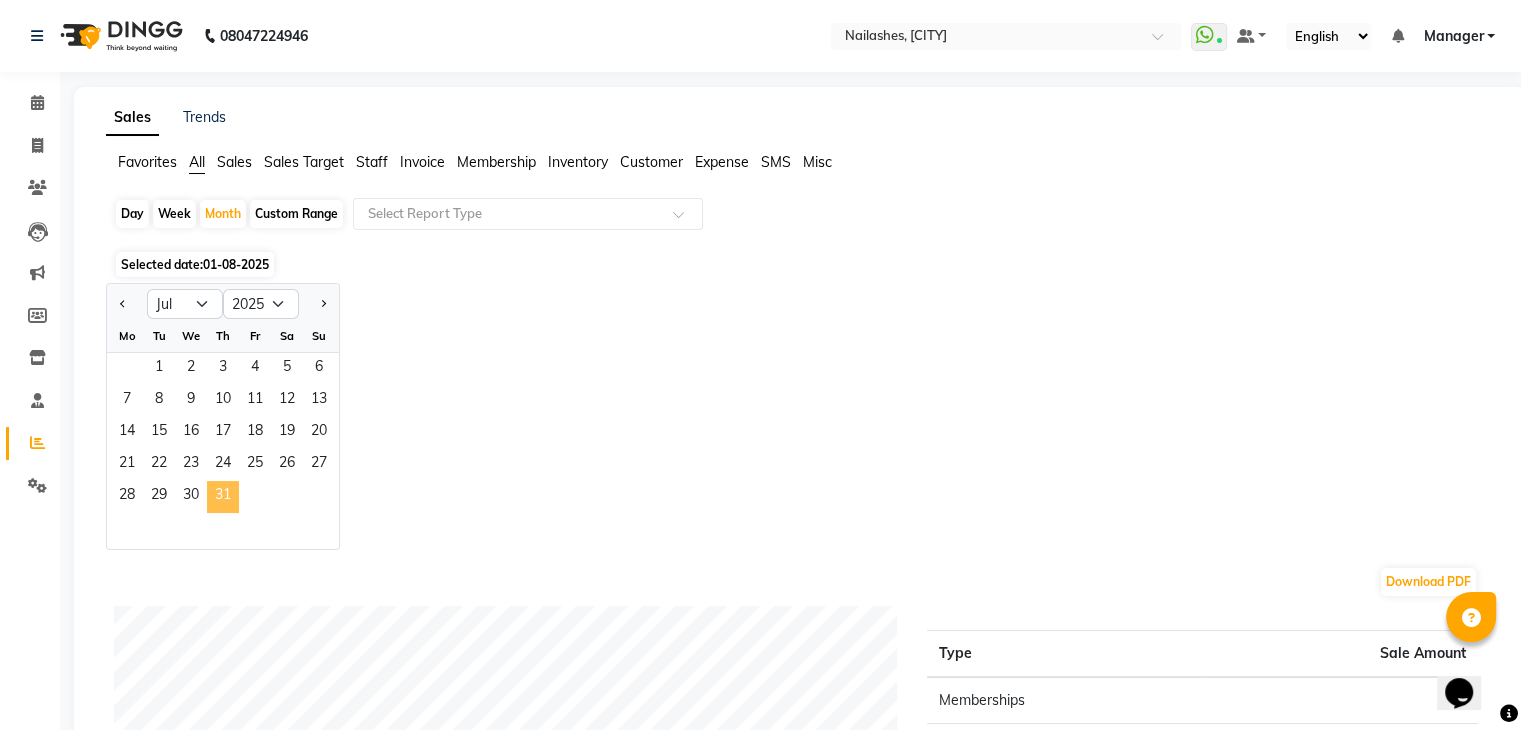 click on "31" 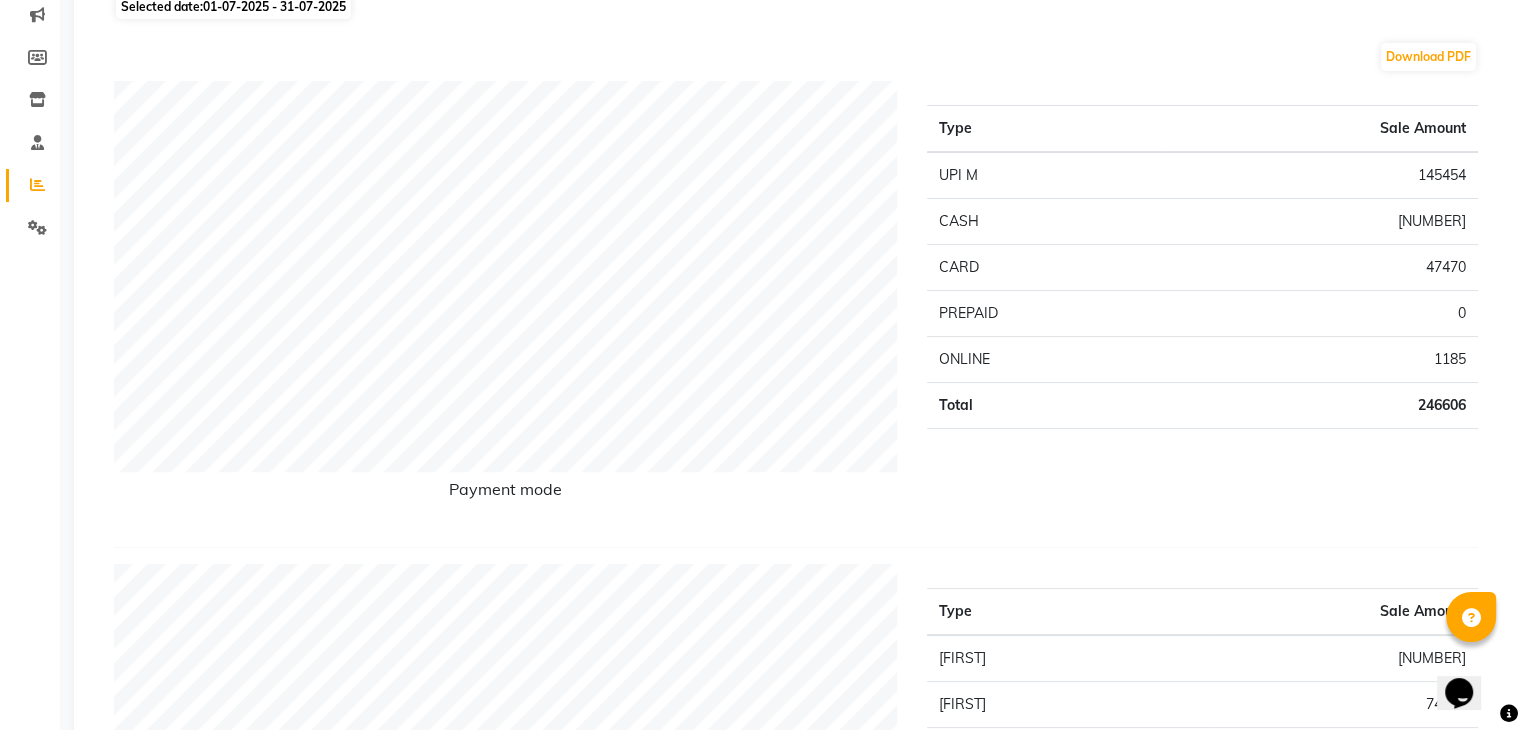 scroll, scrollTop: 0, scrollLeft: 0, axis: both 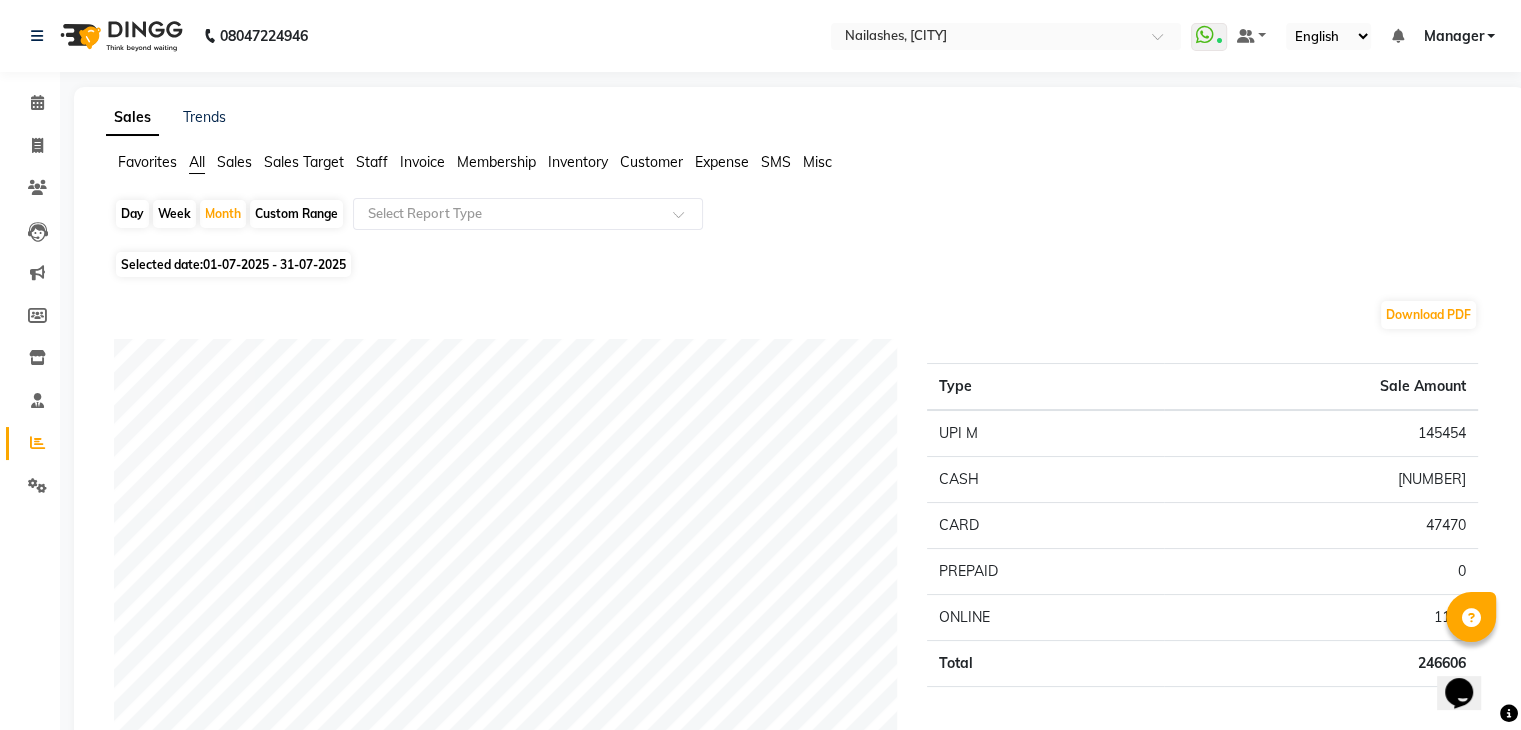 click on "Sales" 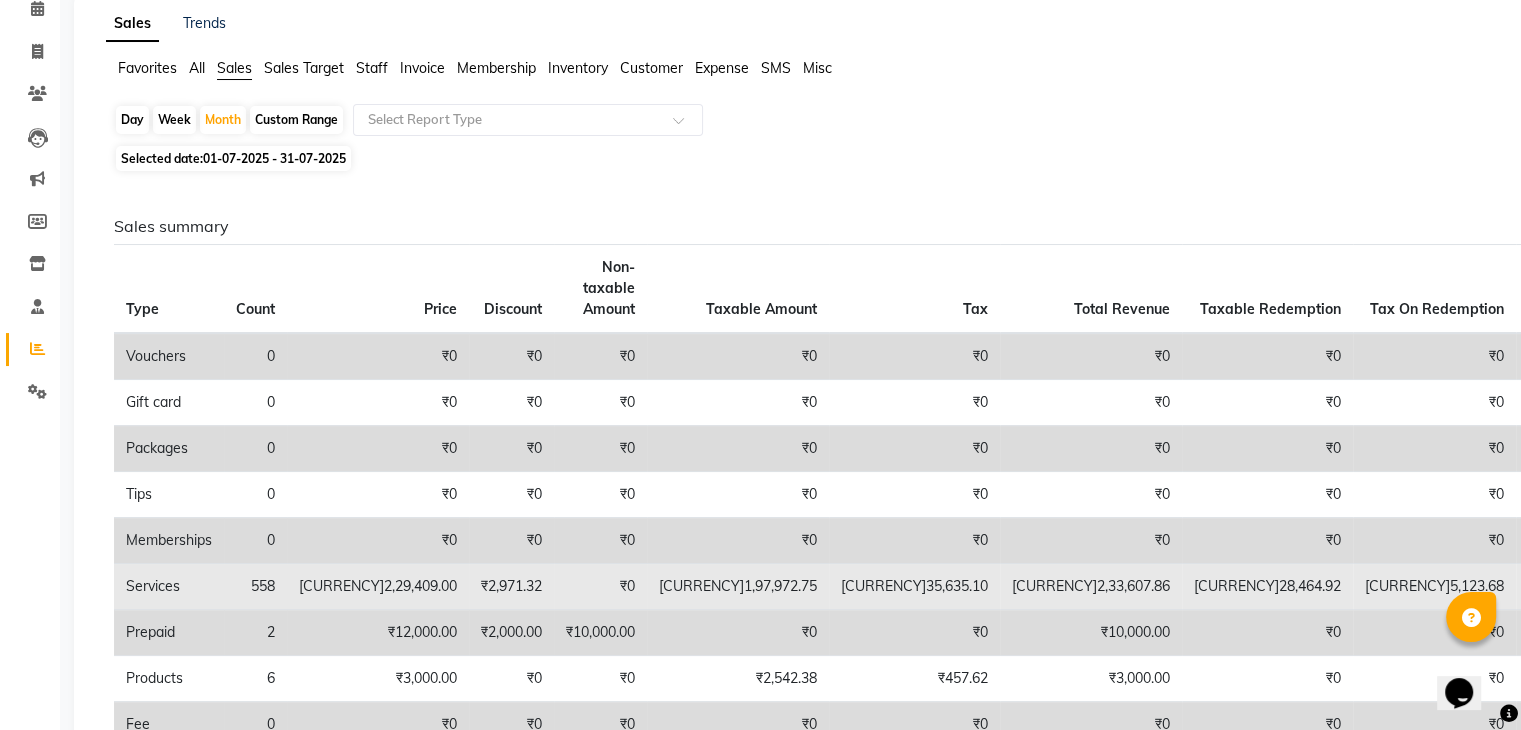 scroll, scrollTop: 0, scrollLeft: 0, axis: both 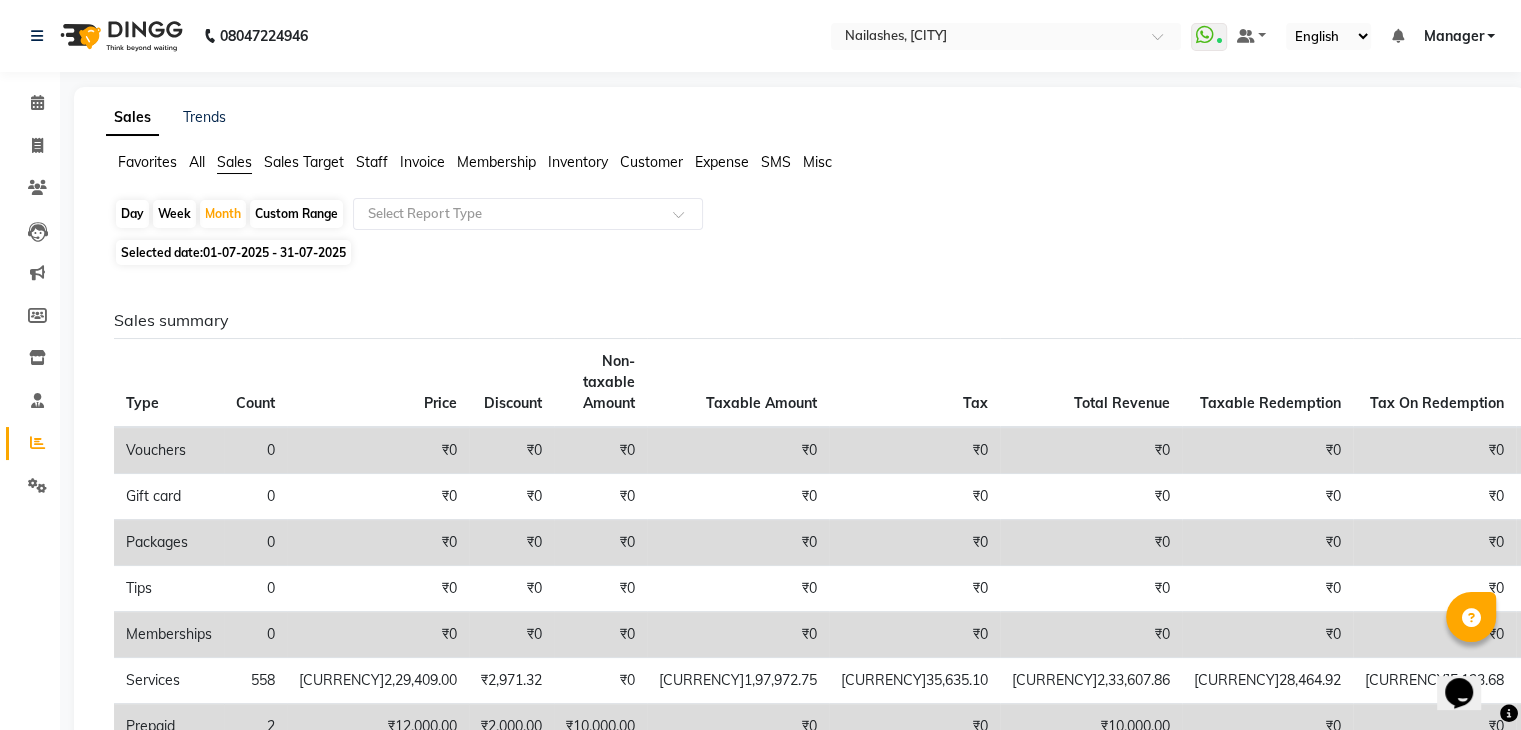 click on "All" 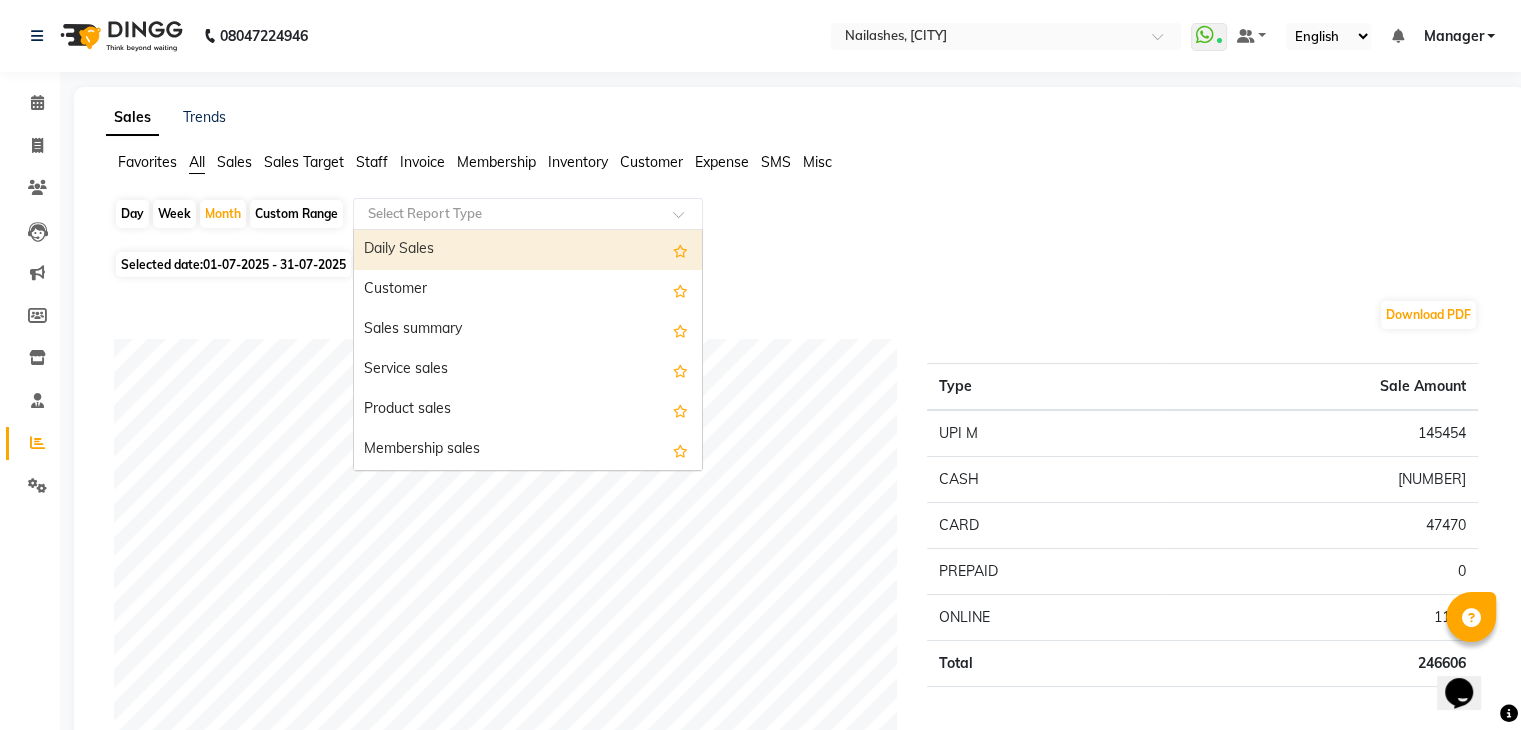 click 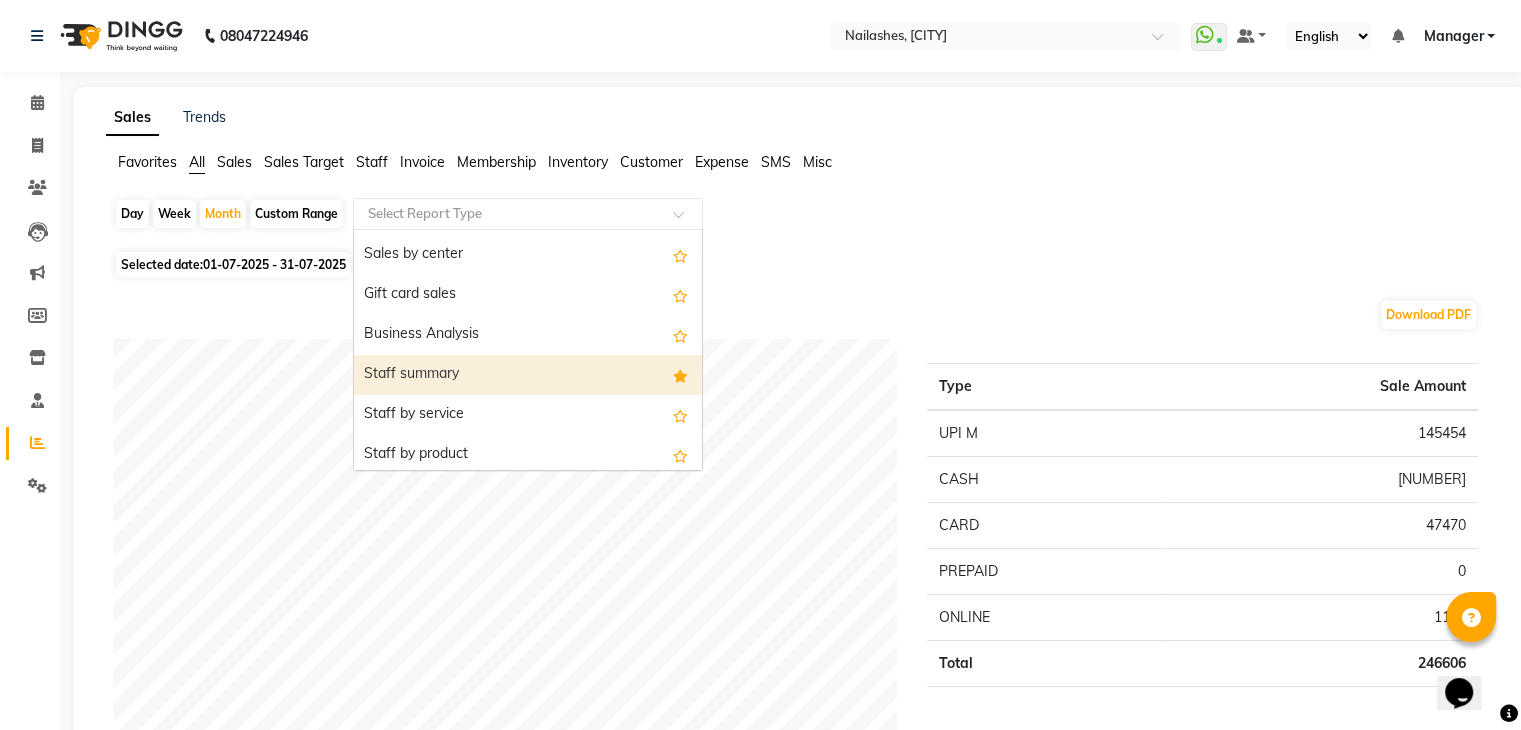 scroll, scrollTop: 396, scrollLeft: 0, axis: vertical 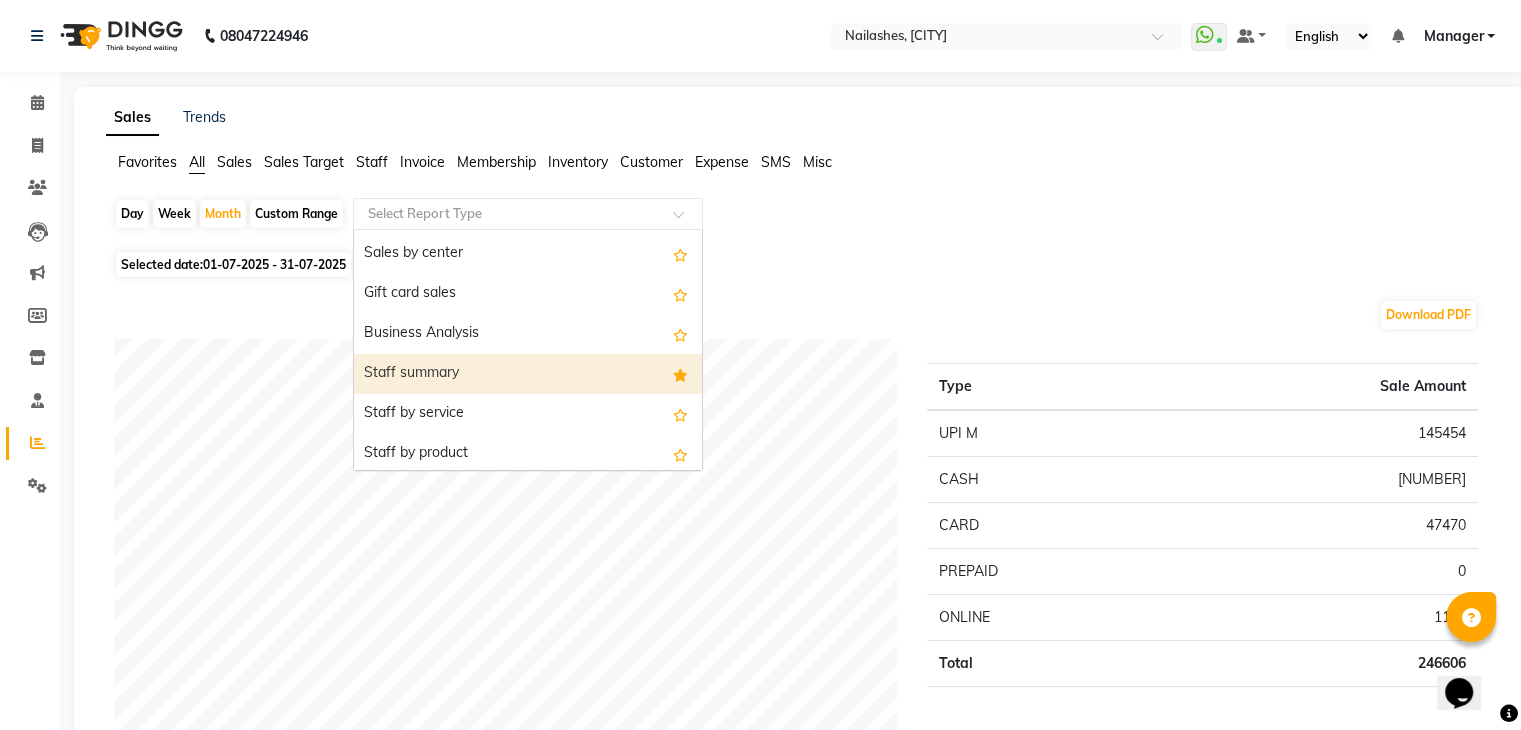 click on "Staff summary" at bounding box center [528, 374] 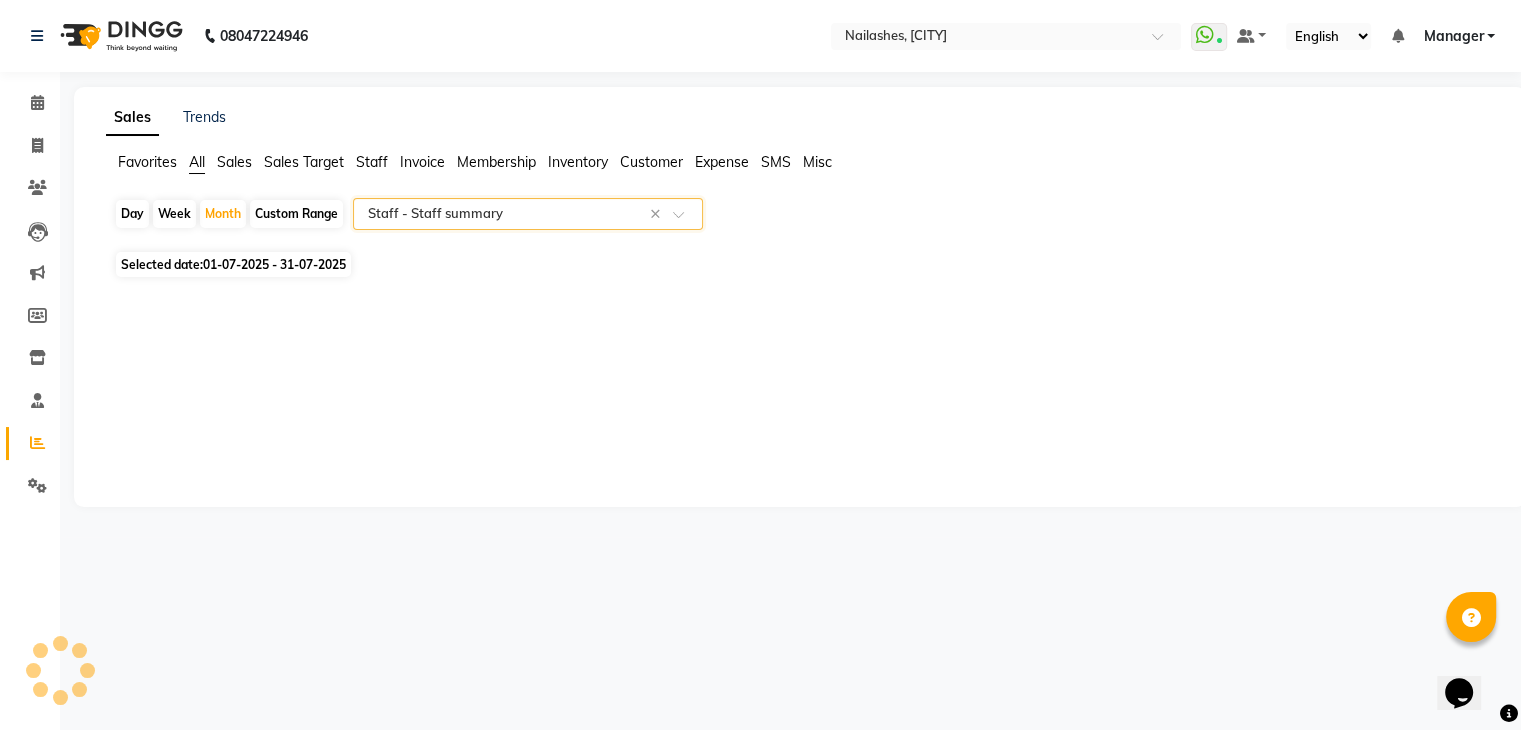 select on "full_report" 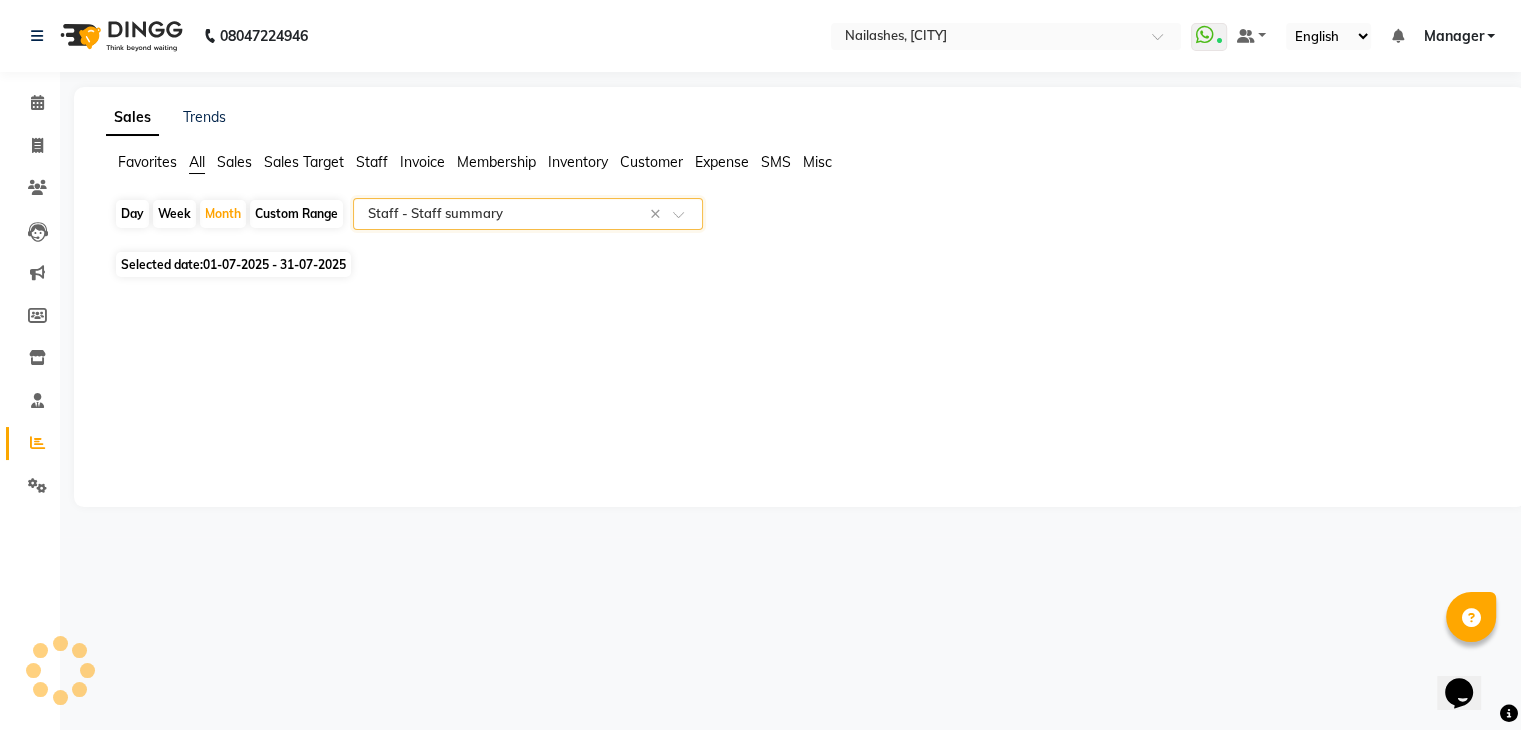 select on "csv" 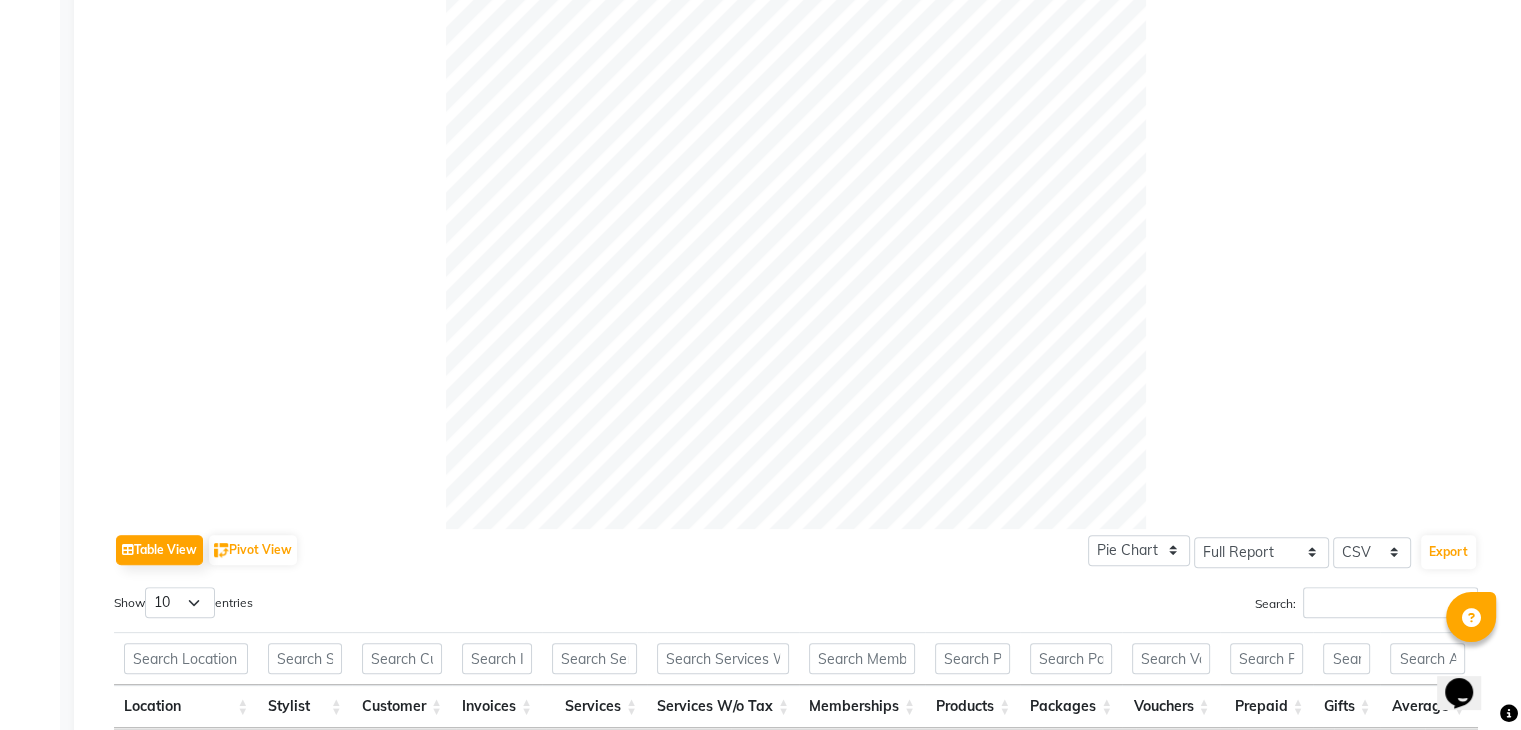scroll, scrollTop: 893, scrollLeft: 0, axis: vertical 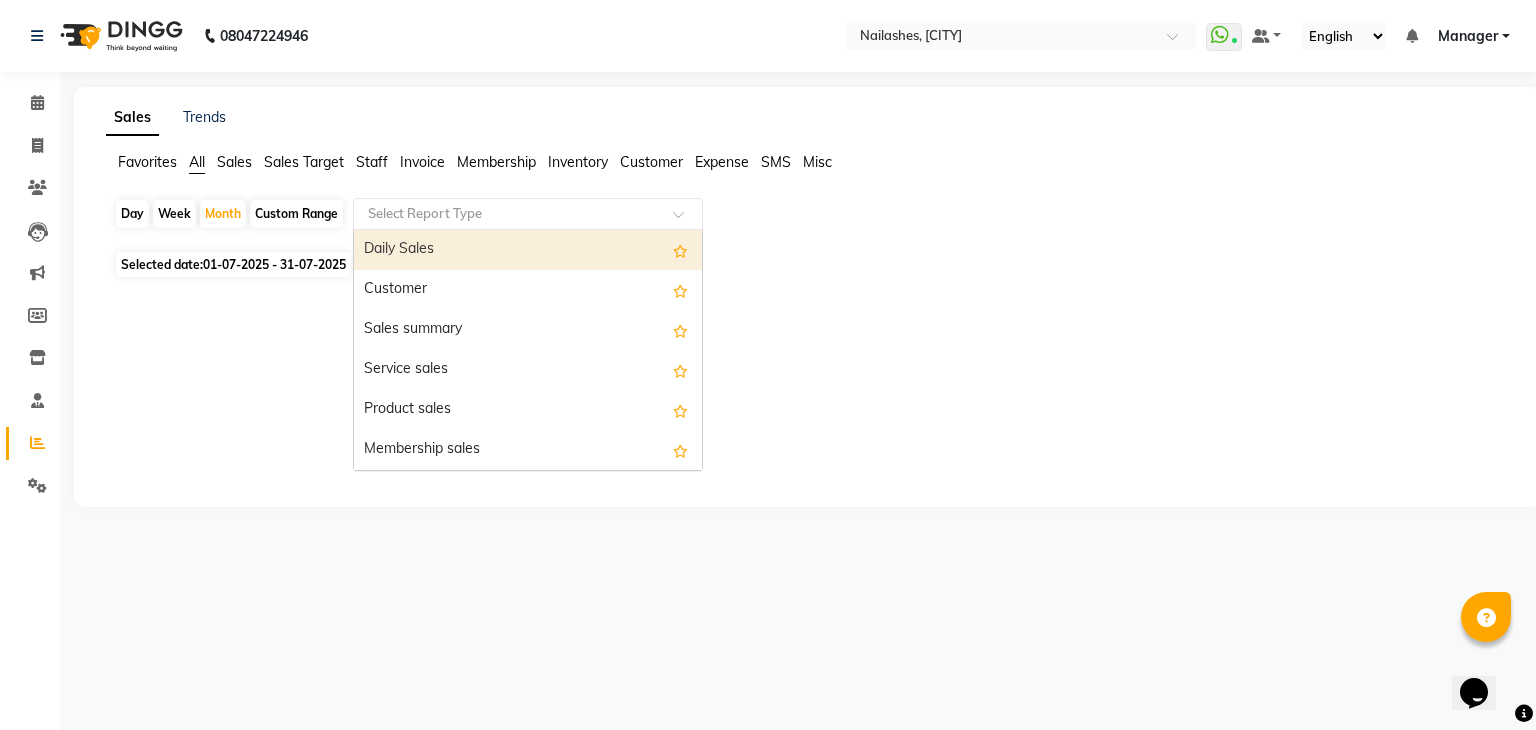 click 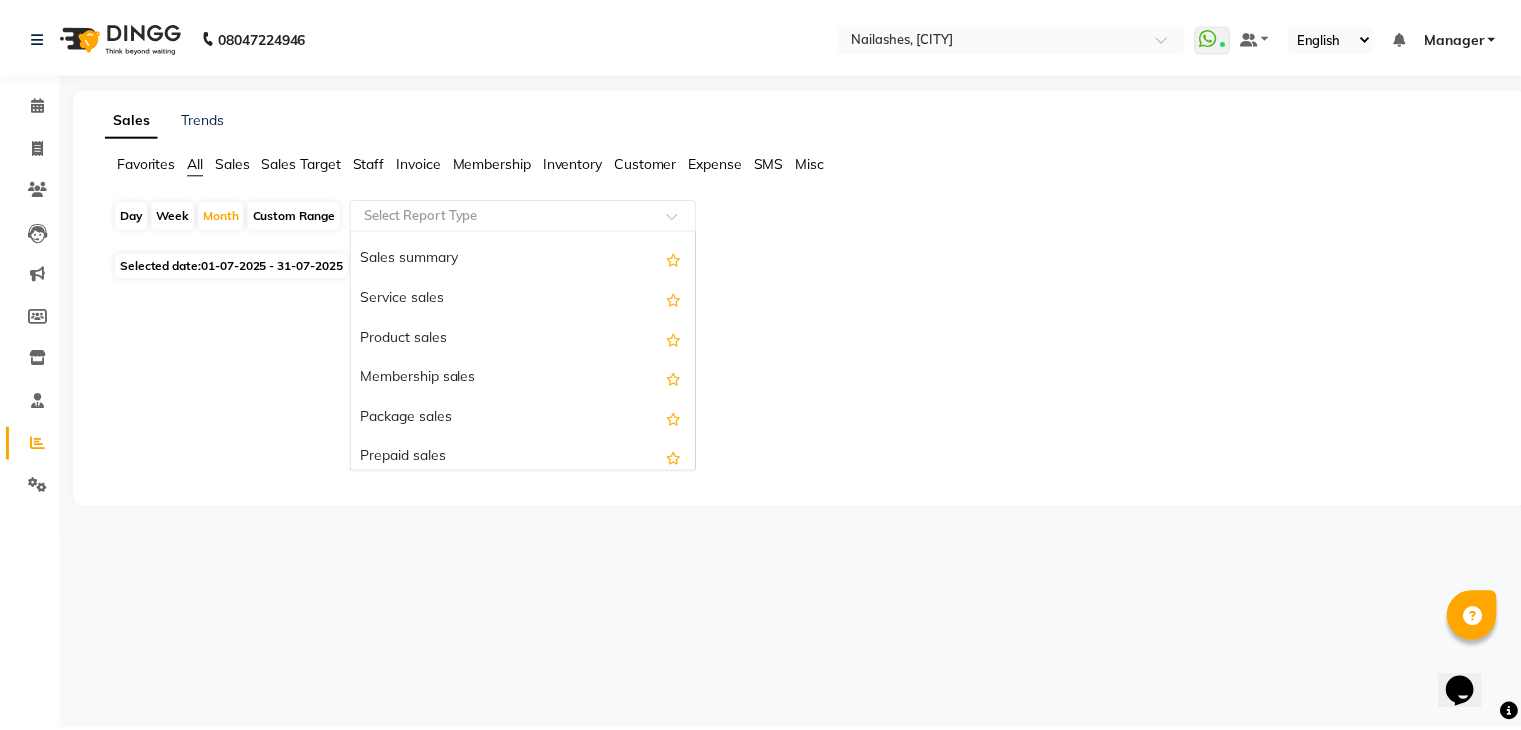 scroll, scrollTop: 0, scrollLeft: 0, axis: both 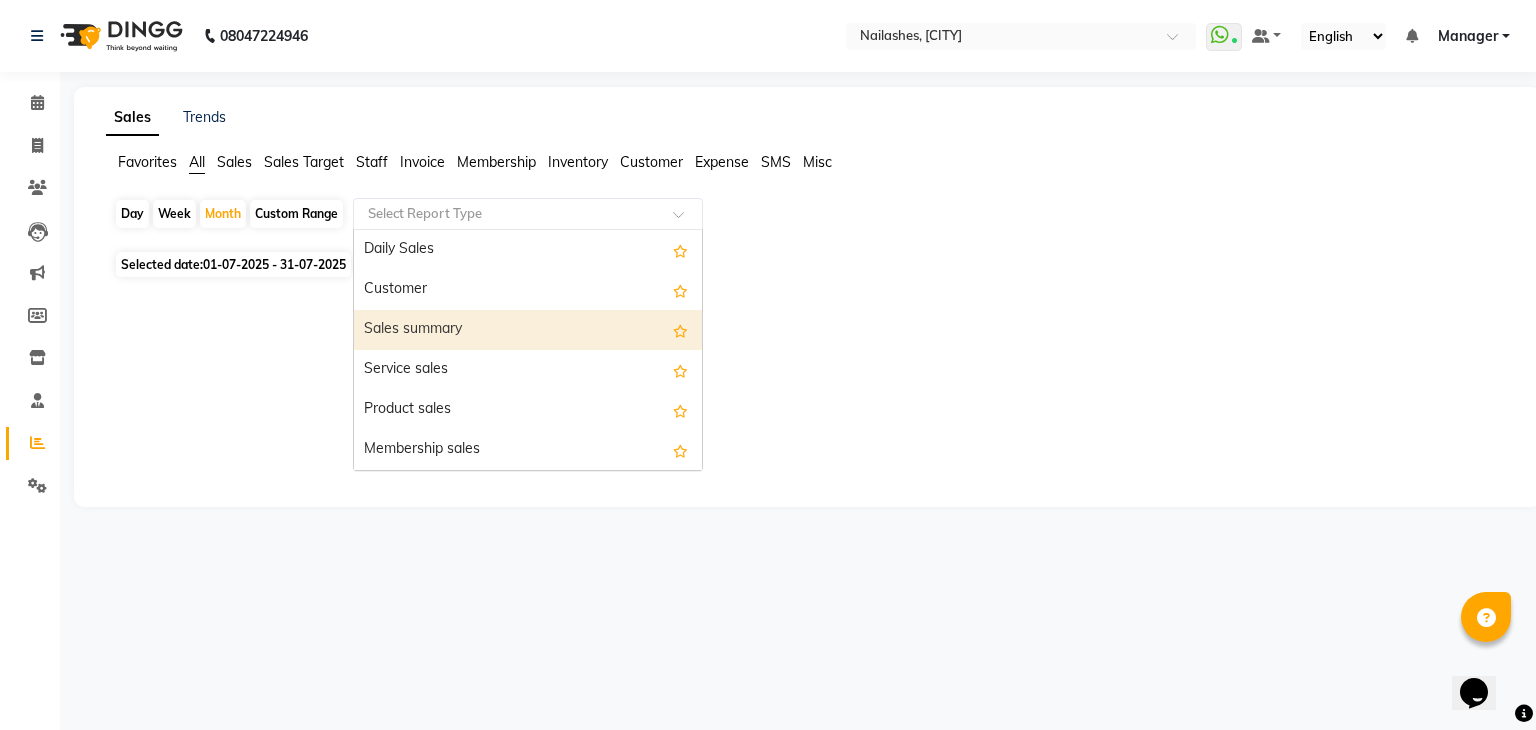 click on "Sales summary" at bounding box center [528, 330] 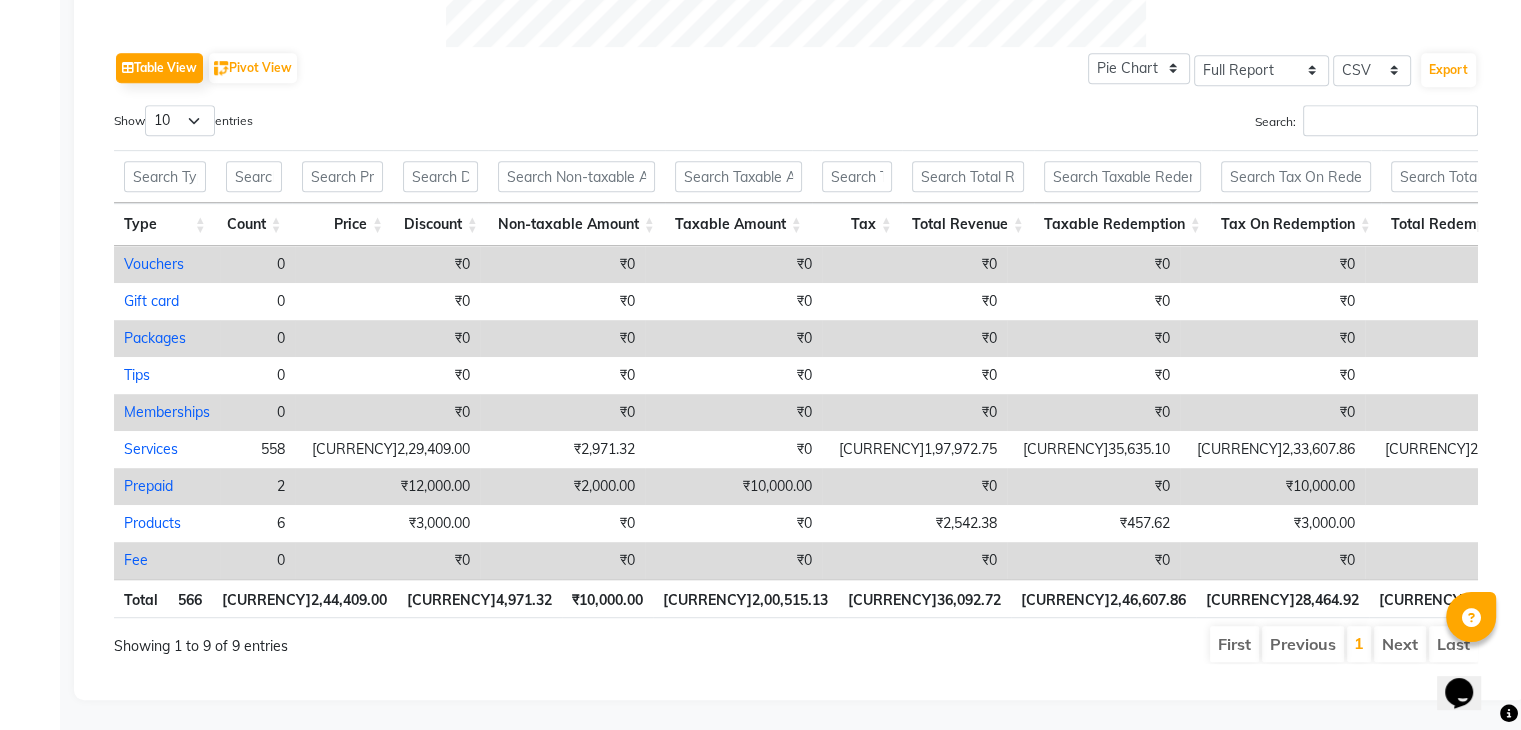 scroll, scrollTop: 995, scrollLeft: 0, axis: vertical 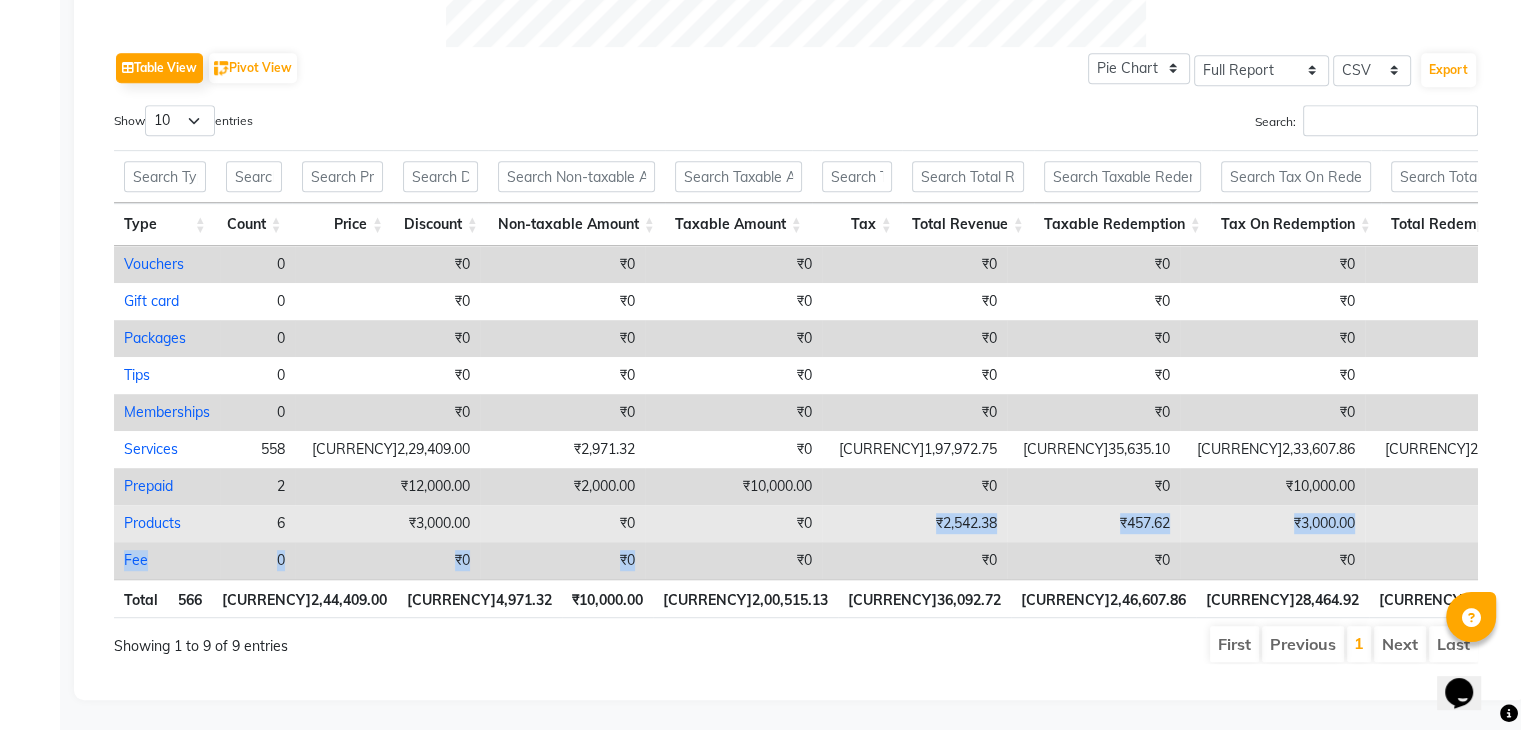 drag, startPoint x: 584, startPoint y: 513, endPoint x: 713, endPoint y: 505, distance: 129.24782 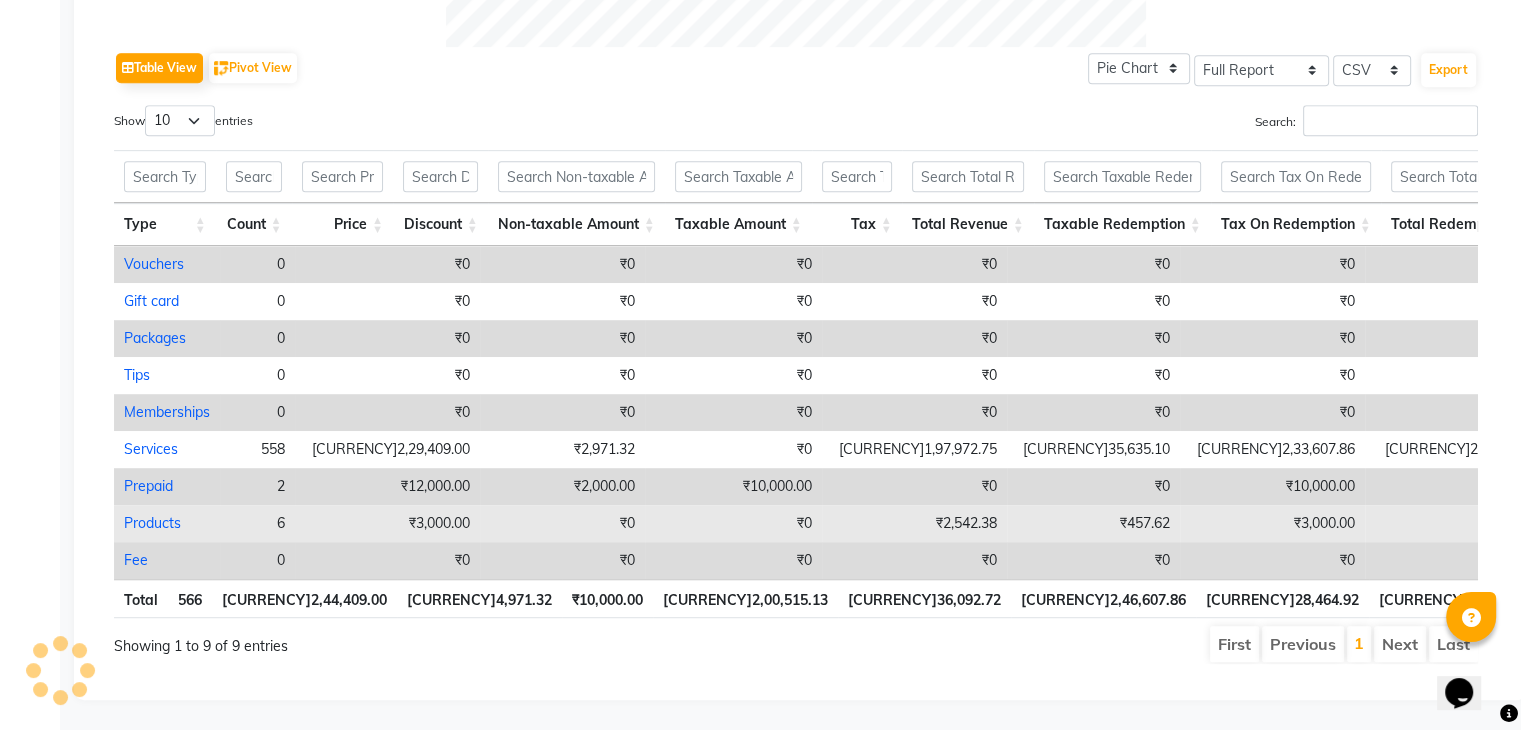 select on "full_report" 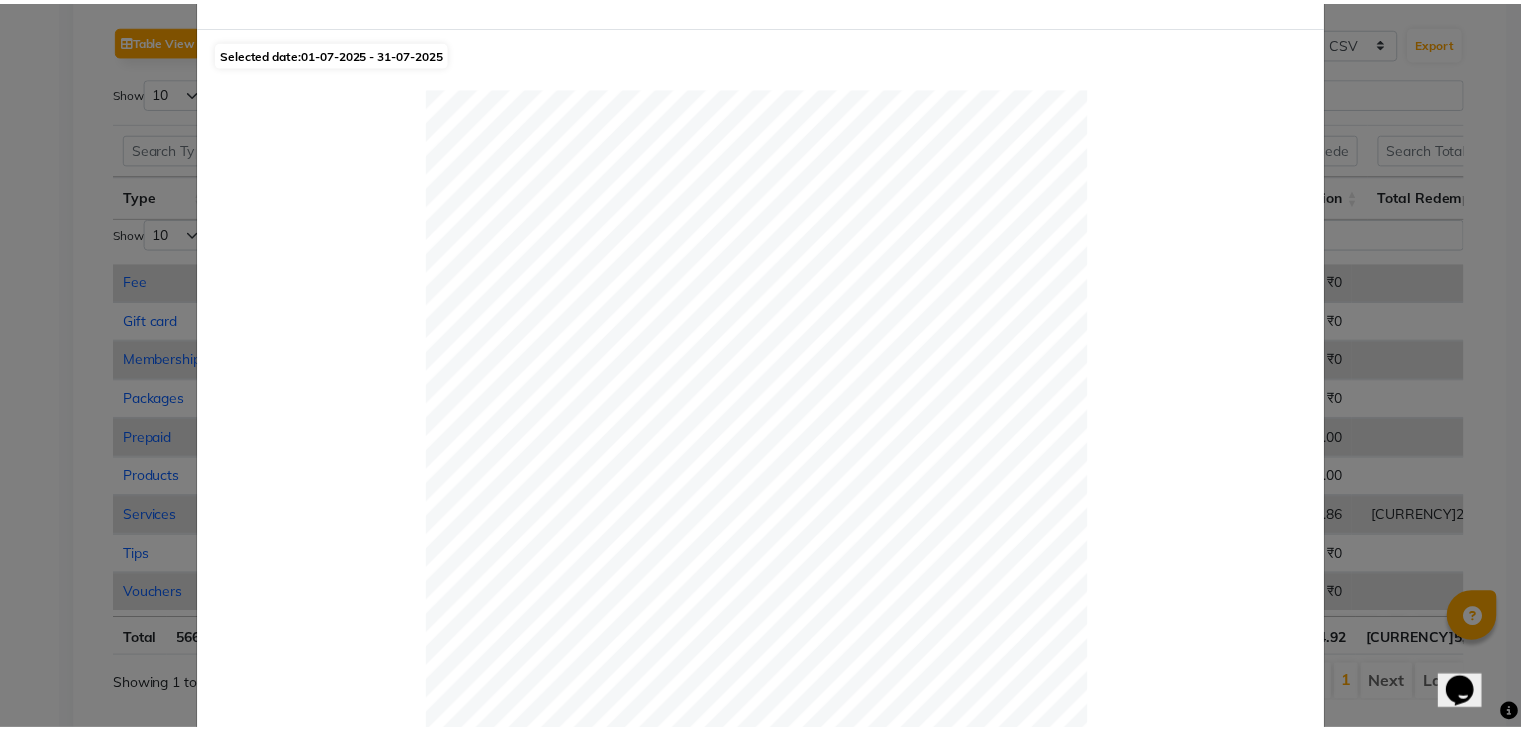 scroll, scrollTop: 0, scrollLeft: 0, axis: both 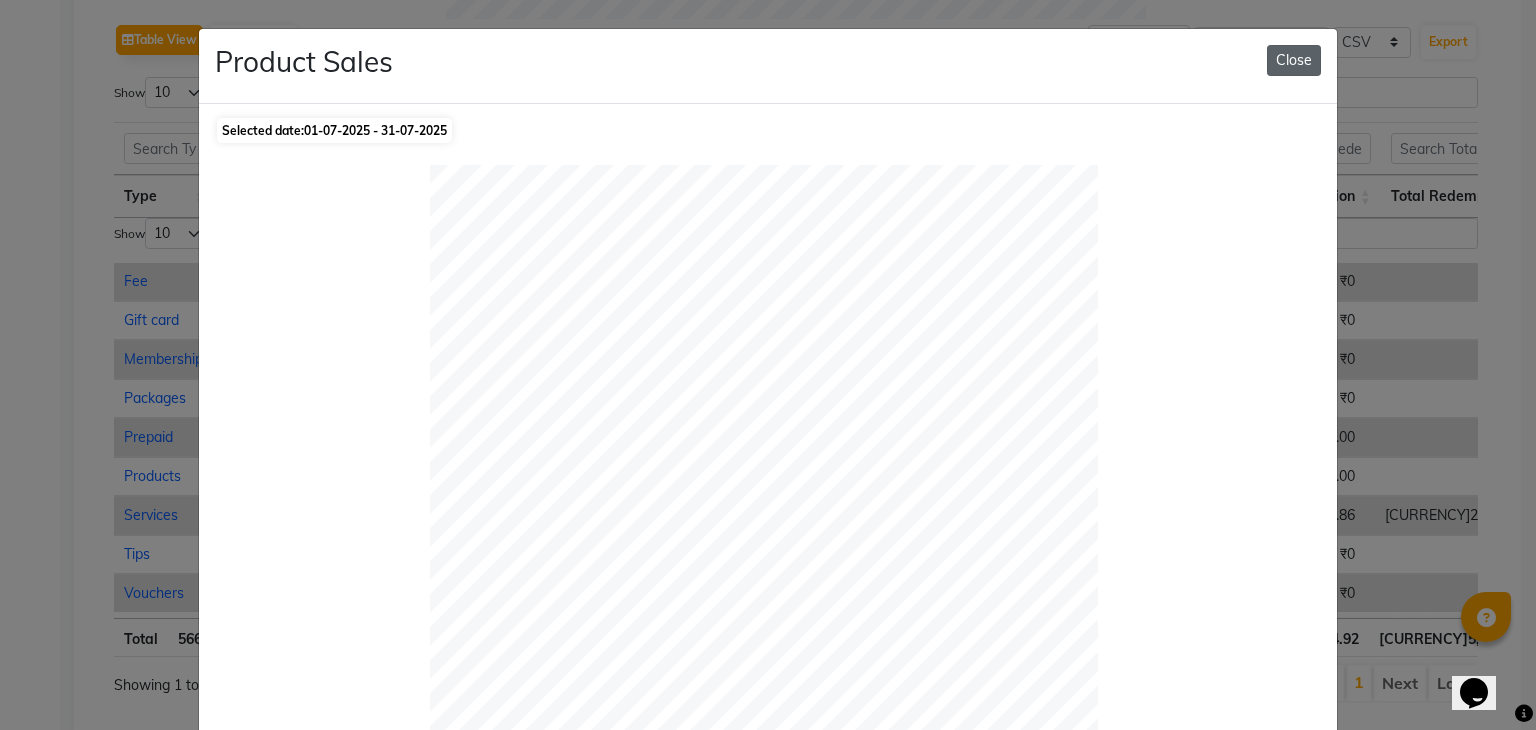 drag, startPoint x: 1252, startPoint y: 61, endPoint x: 1272, endPoint y: 61, distance: 20 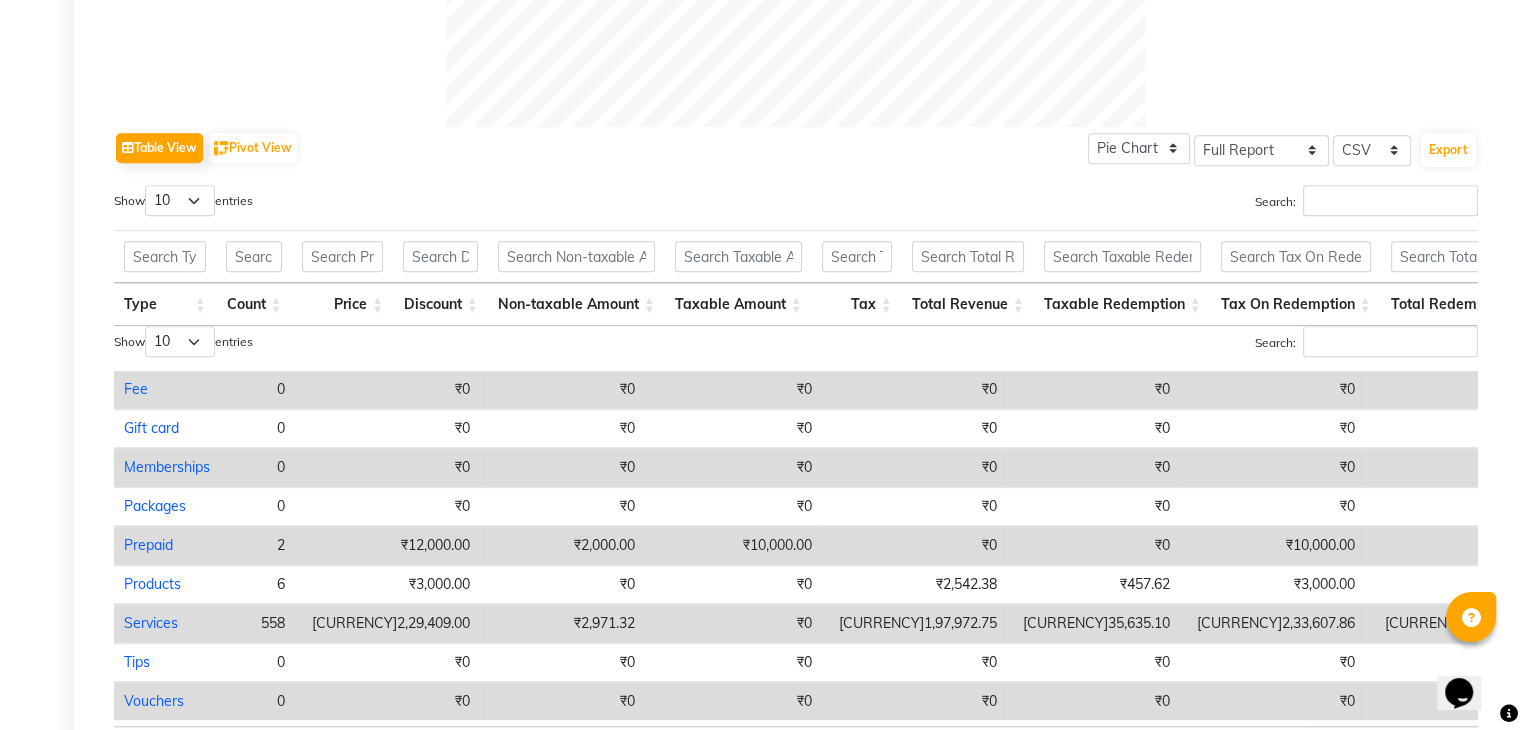 scroll, scrollTop: 897, scrollLeft: 0, axis: vertical 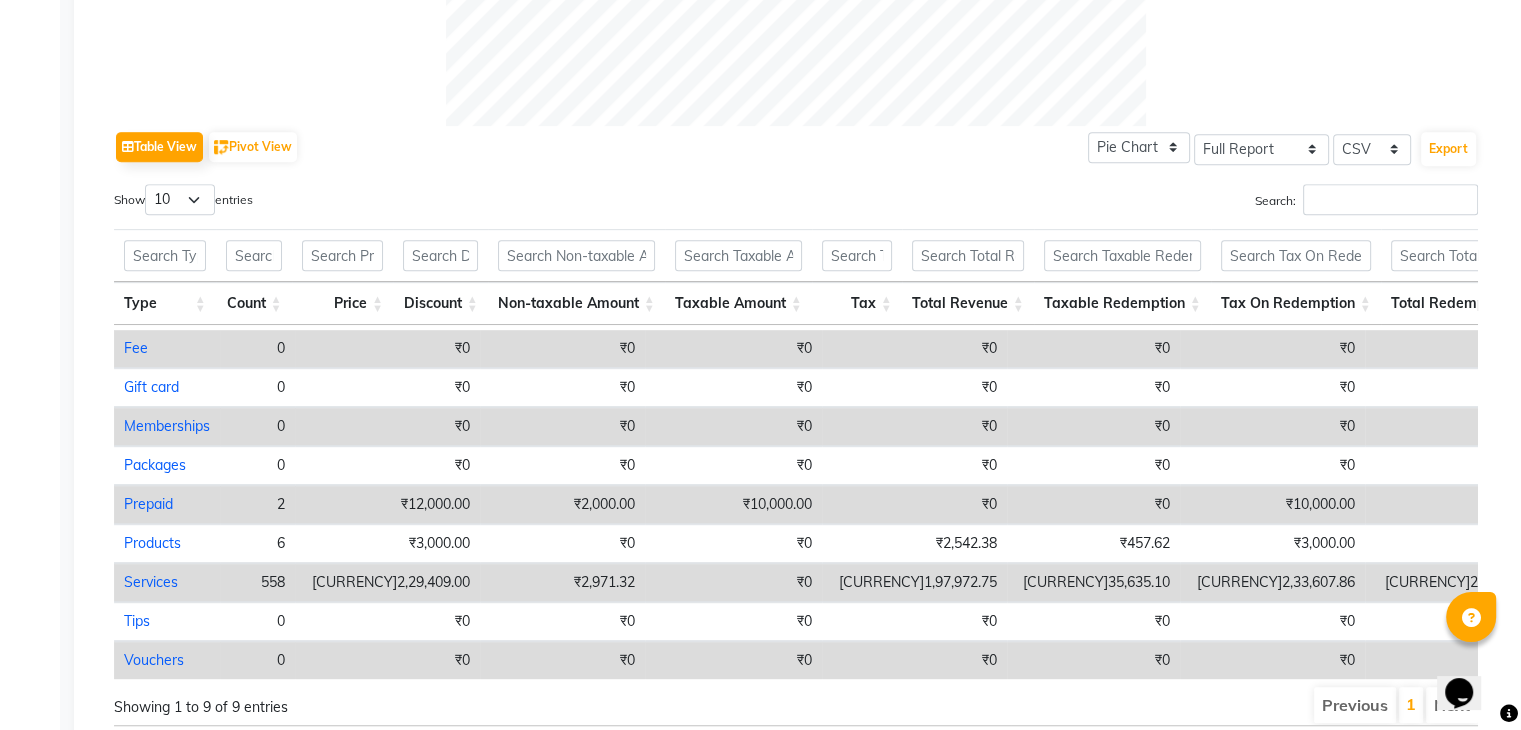 click on "Services" at bounding box center [151, 582] 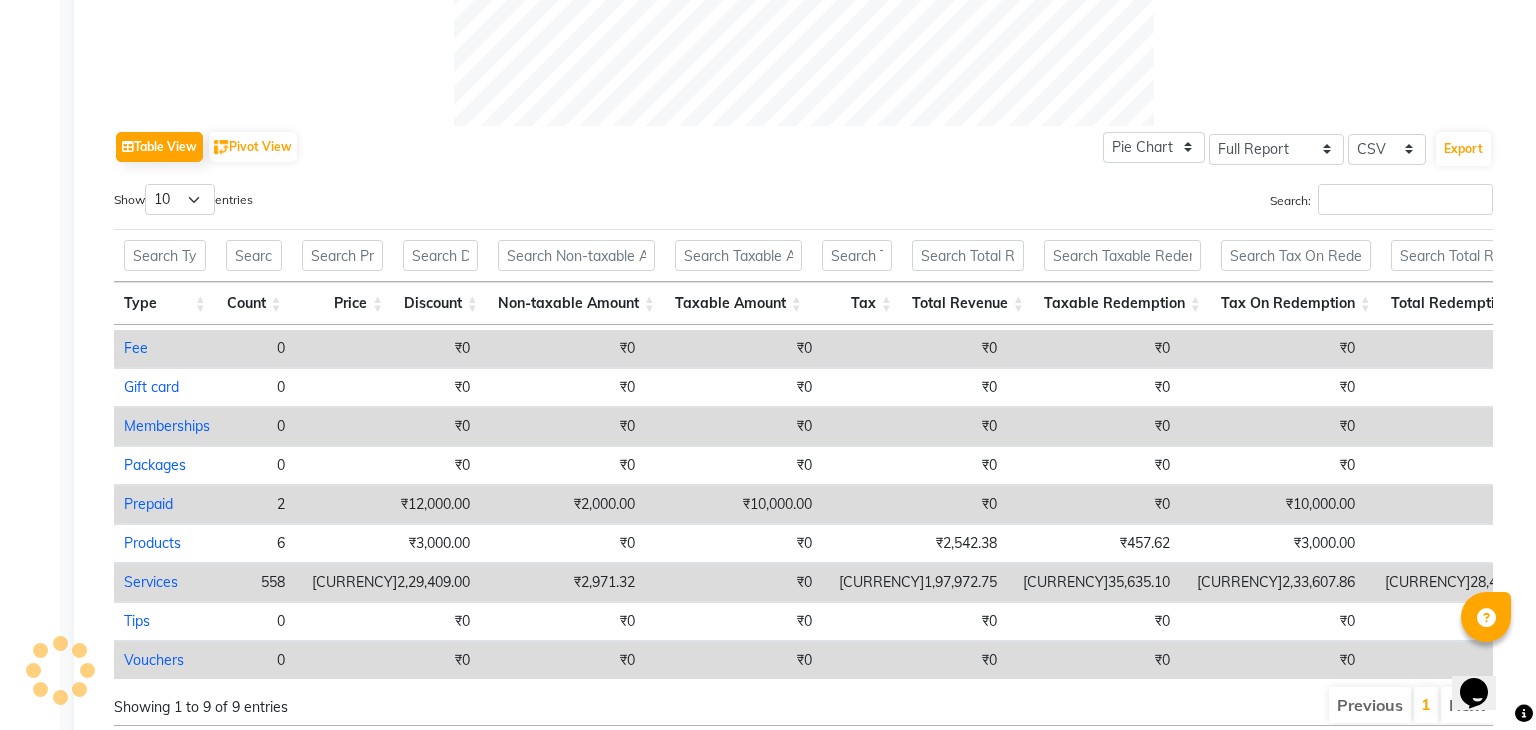 select on "full_report" 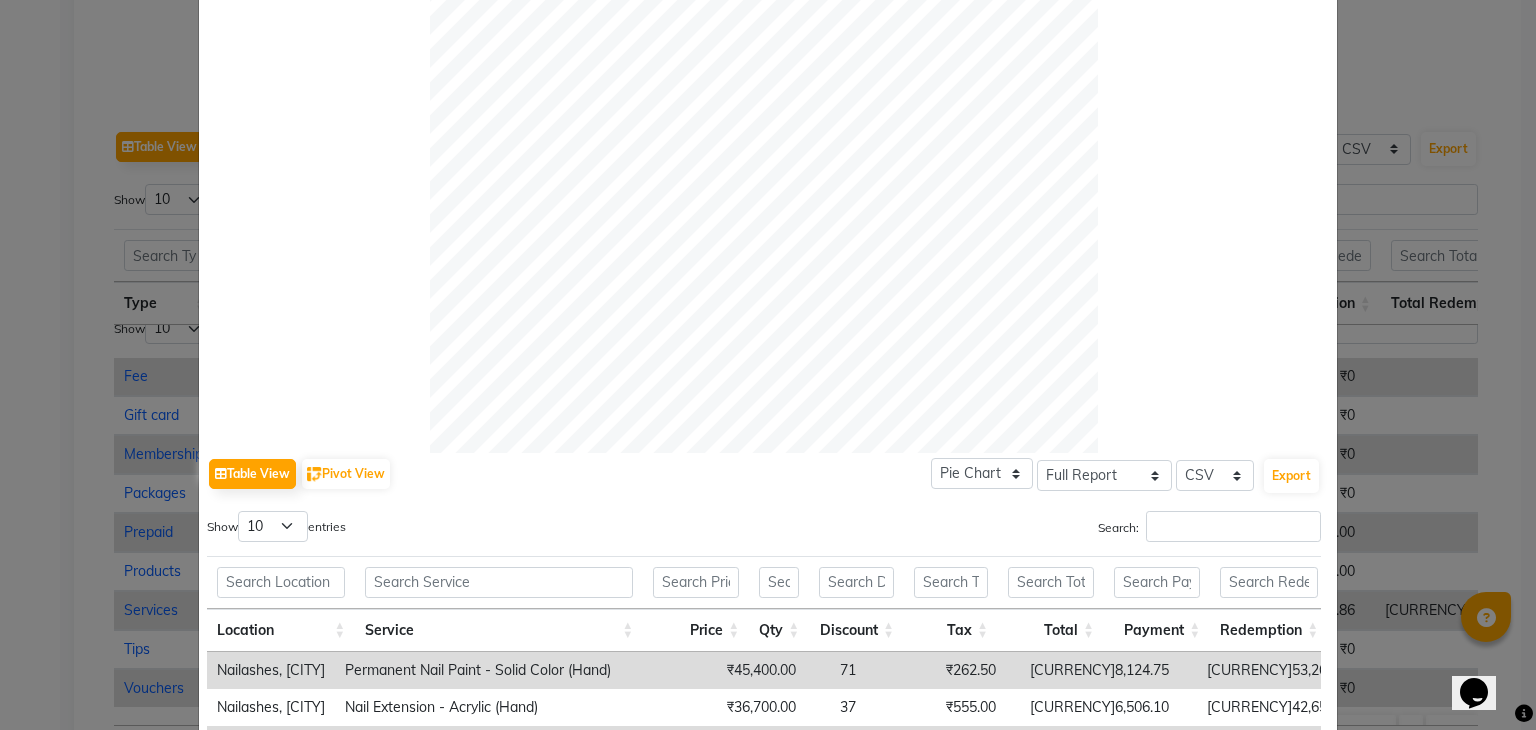 scroll, scrollTop: 631, scrollLeft: 0, axis: vertical 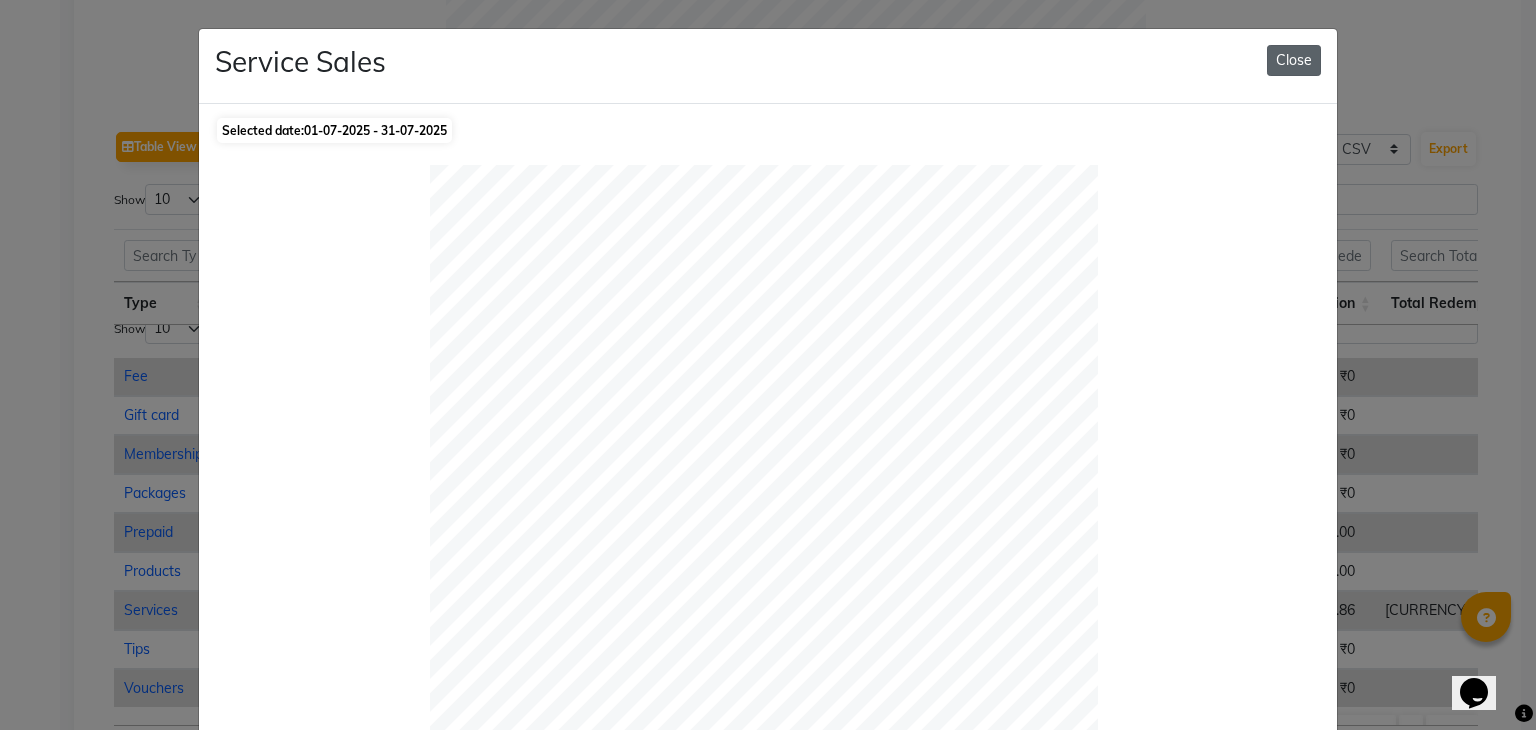 click on "Close" 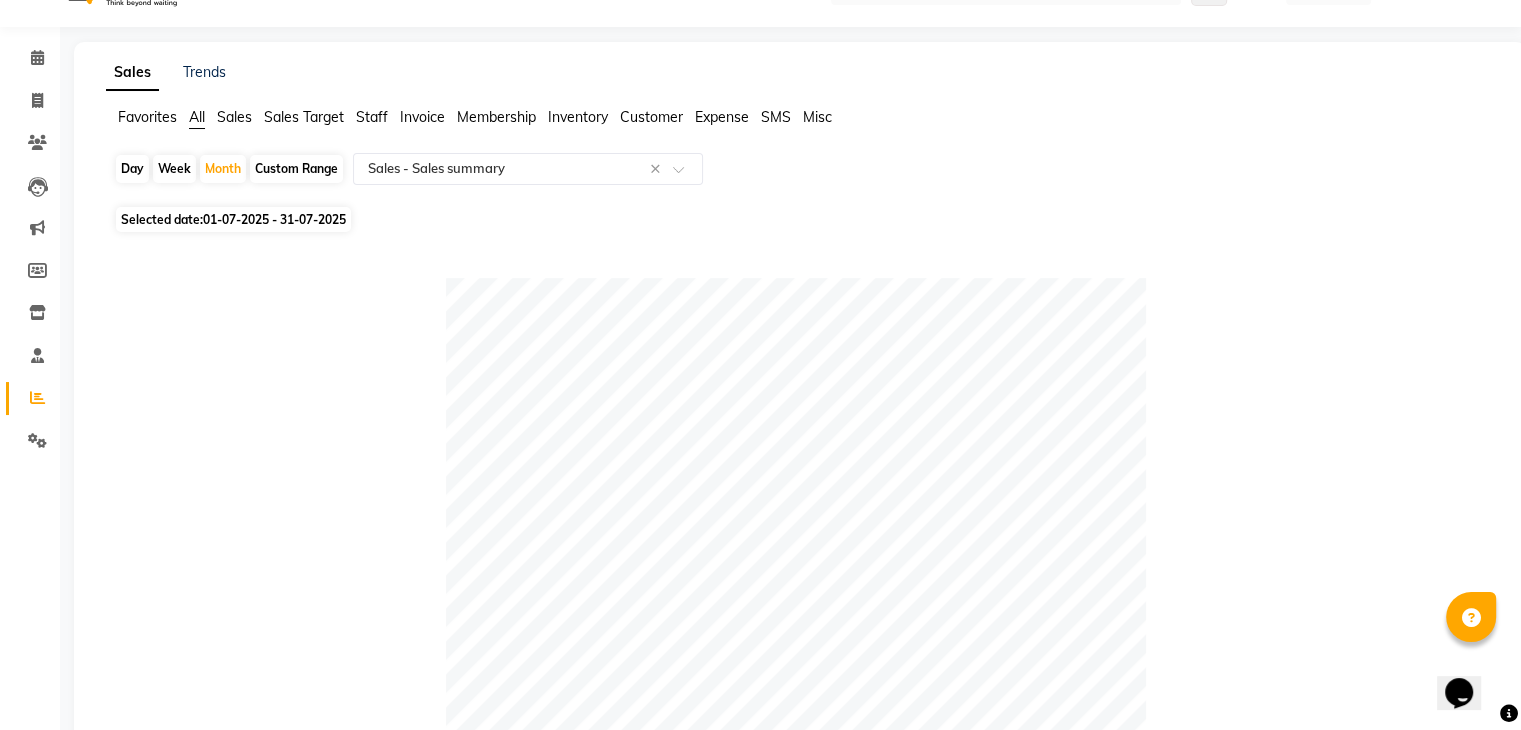 scroll, scrollTop: 0, scrollLeft: 0, axis: both 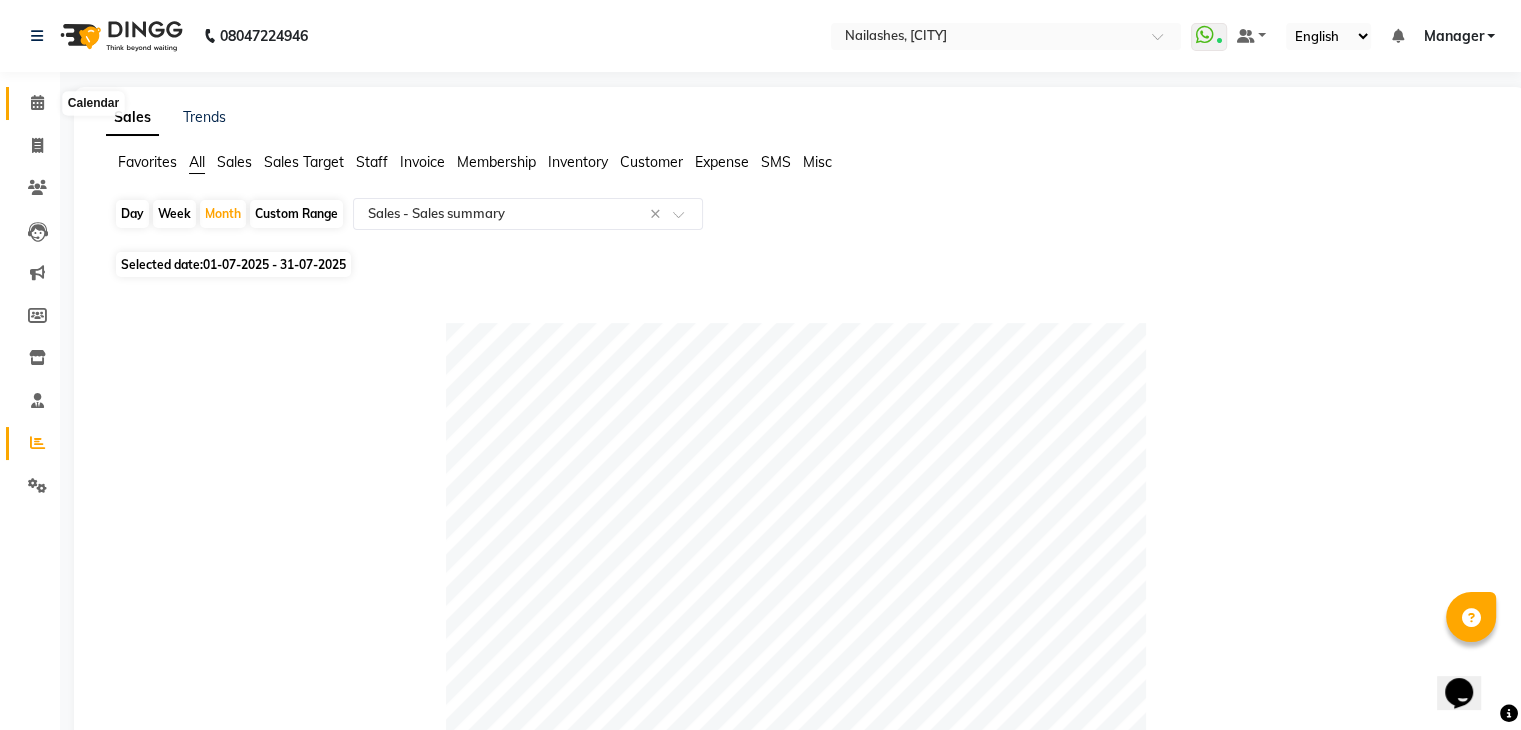 click 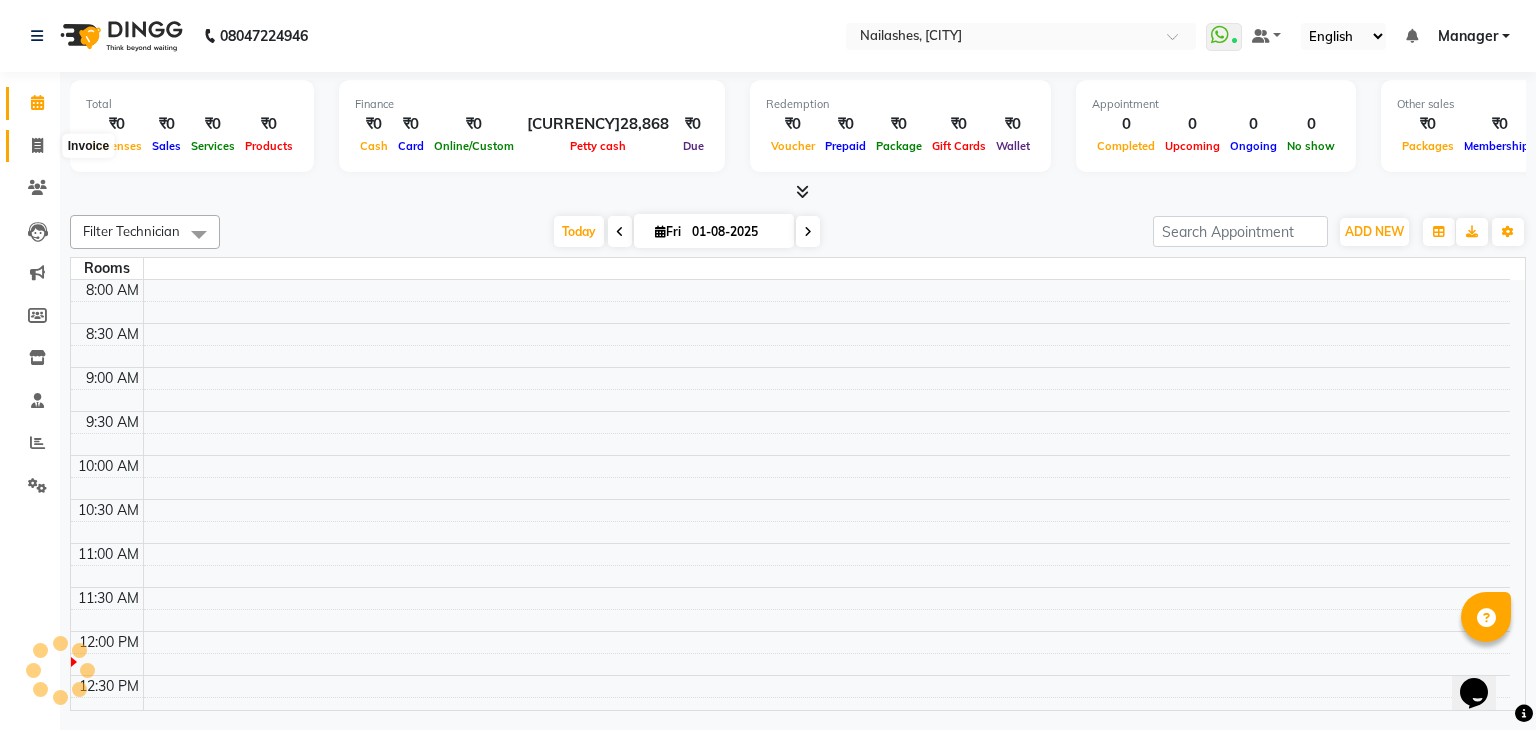 click 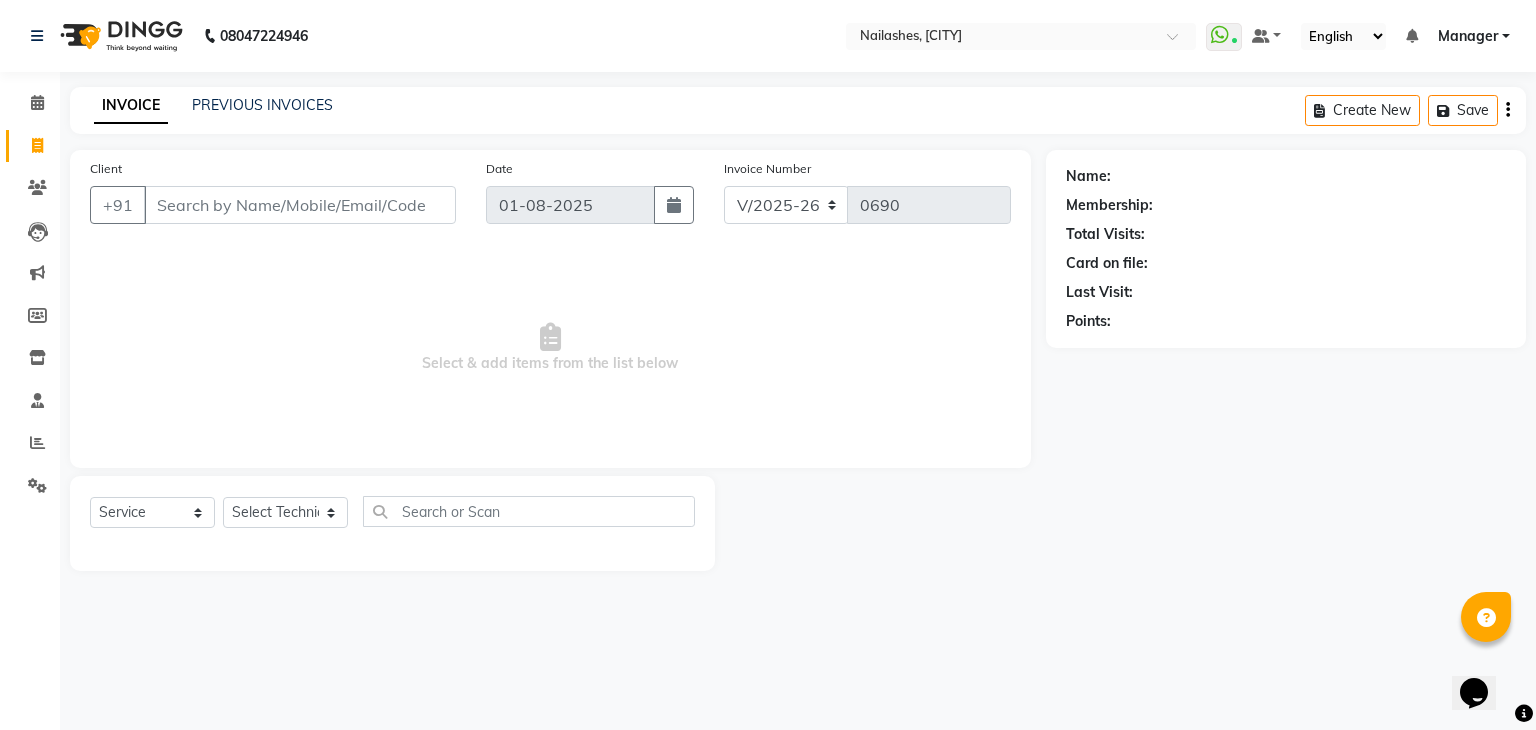 click on "Client" at bounding box center (300, 205) 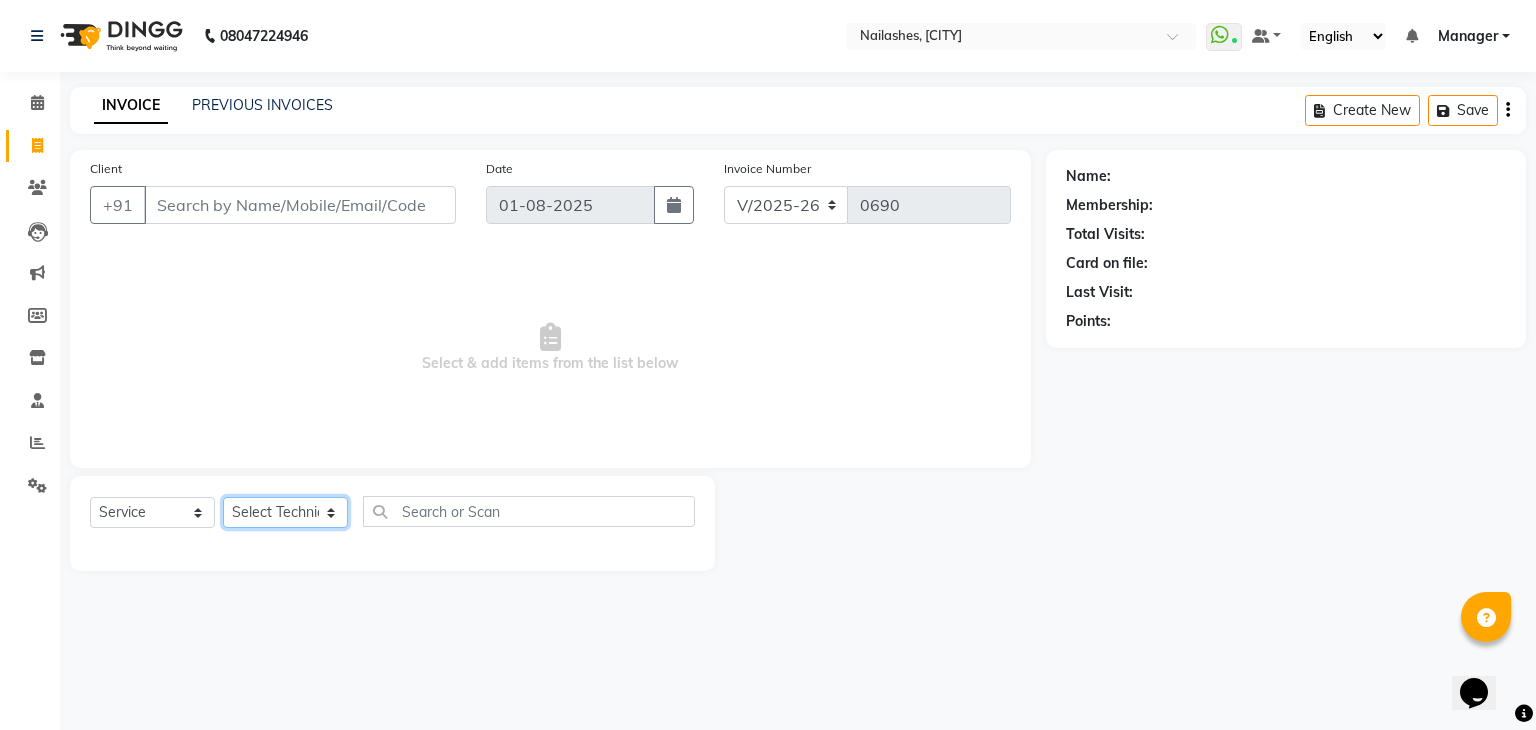 click on "Select Technician Bhupendra Manager Prince Rohit Sajan Salman Suma Suraj Vikas Vishal Lash Vishnu" 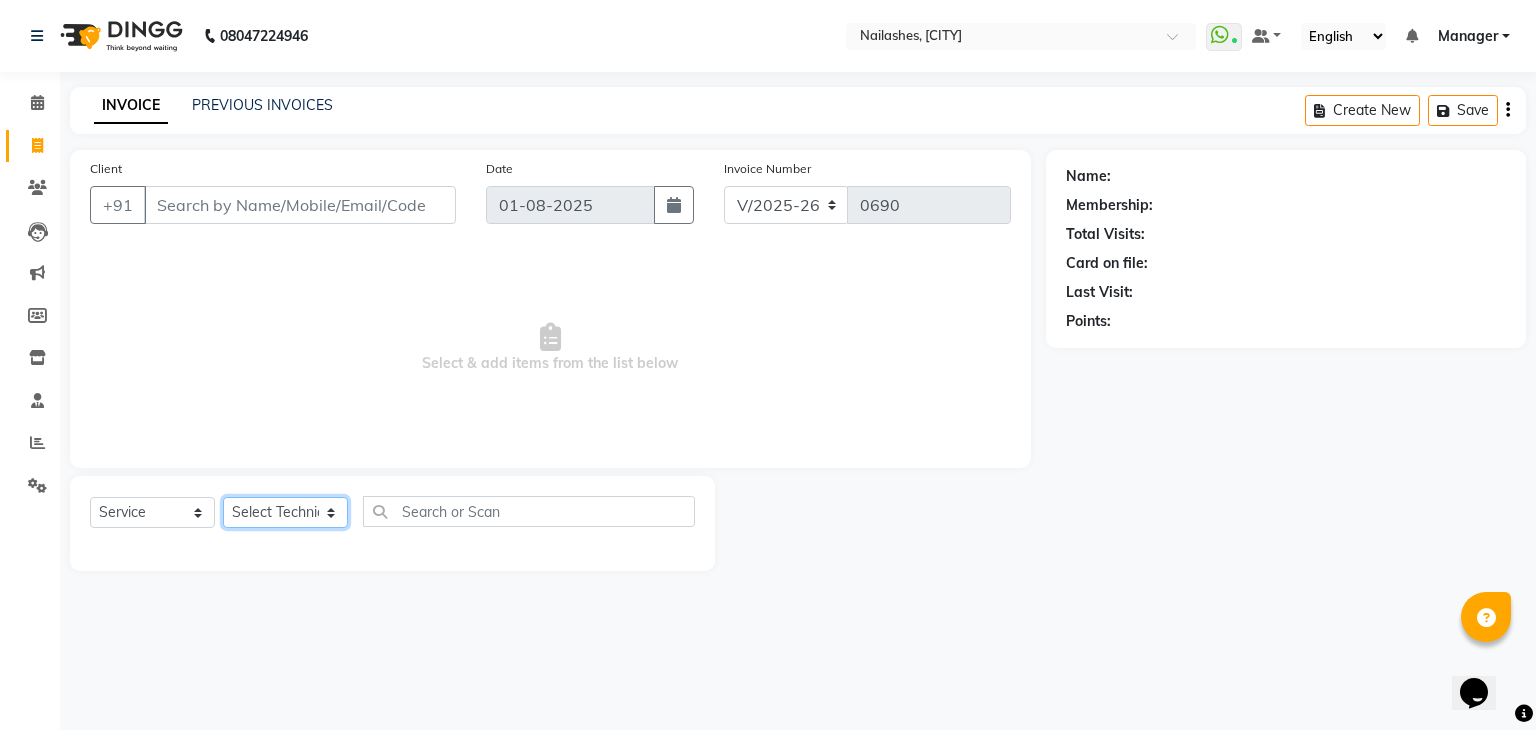 select on "48042" 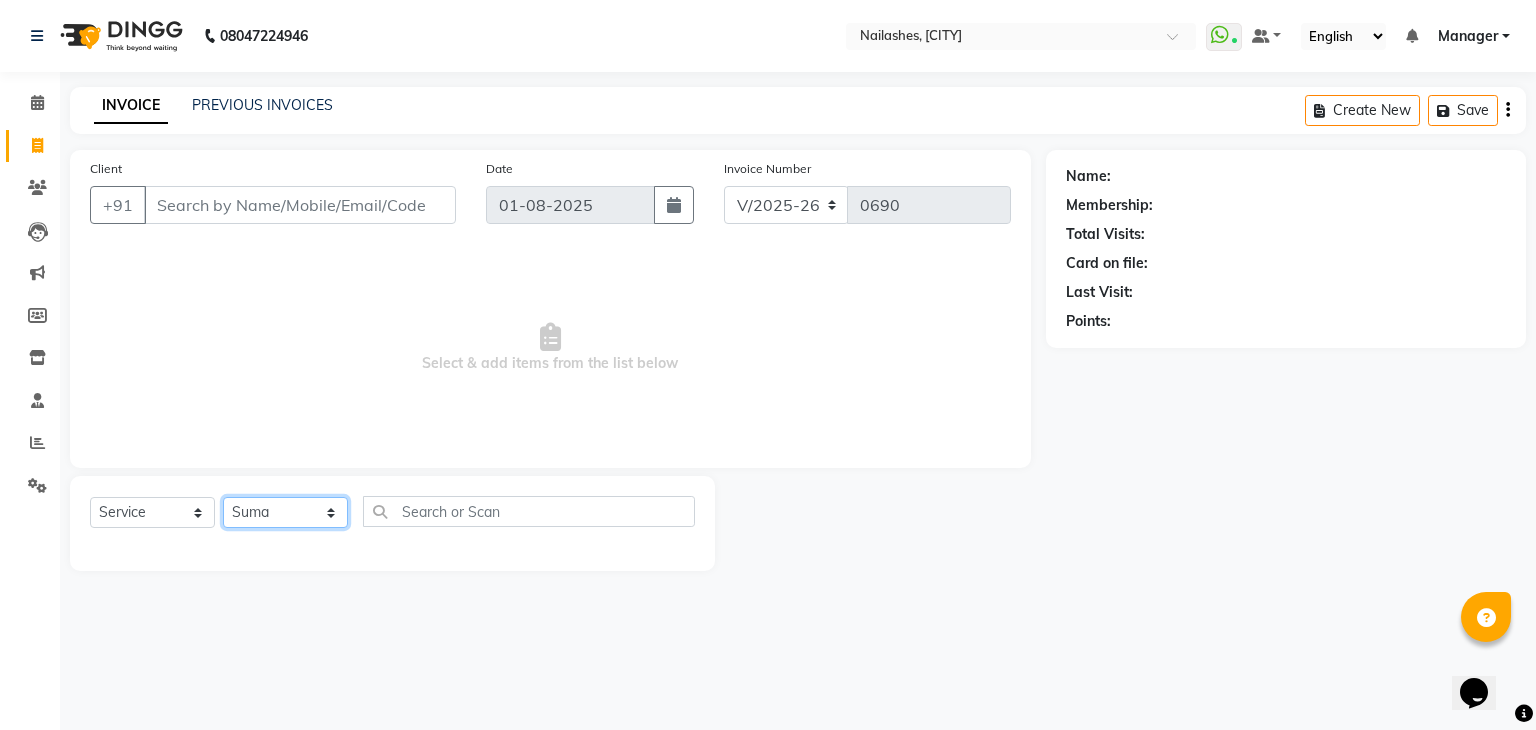 click on "Select Technician Bhupendra Manager Prince Rohit Sajan Salman Suma Suraj Vikas Vishal Lash Vishnu" 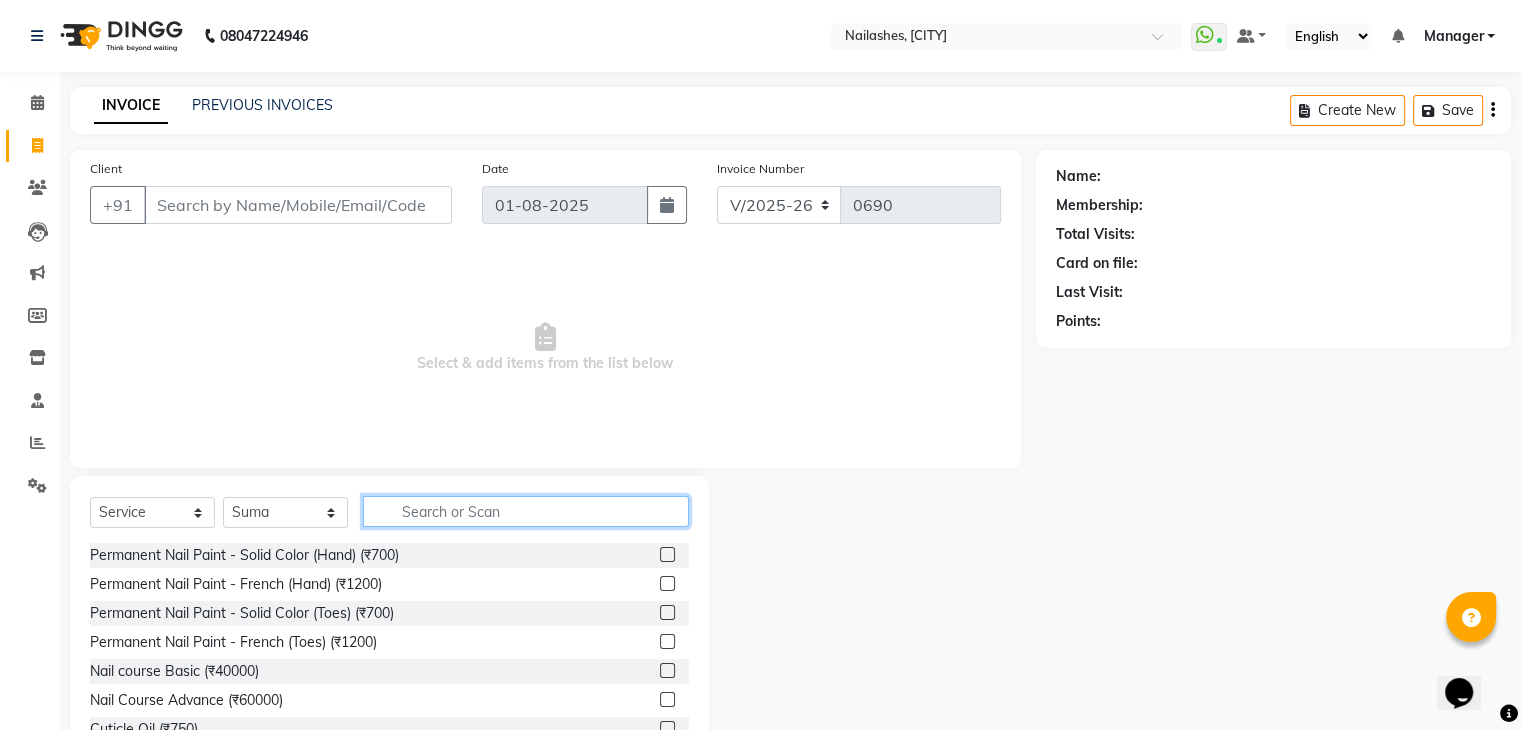 click 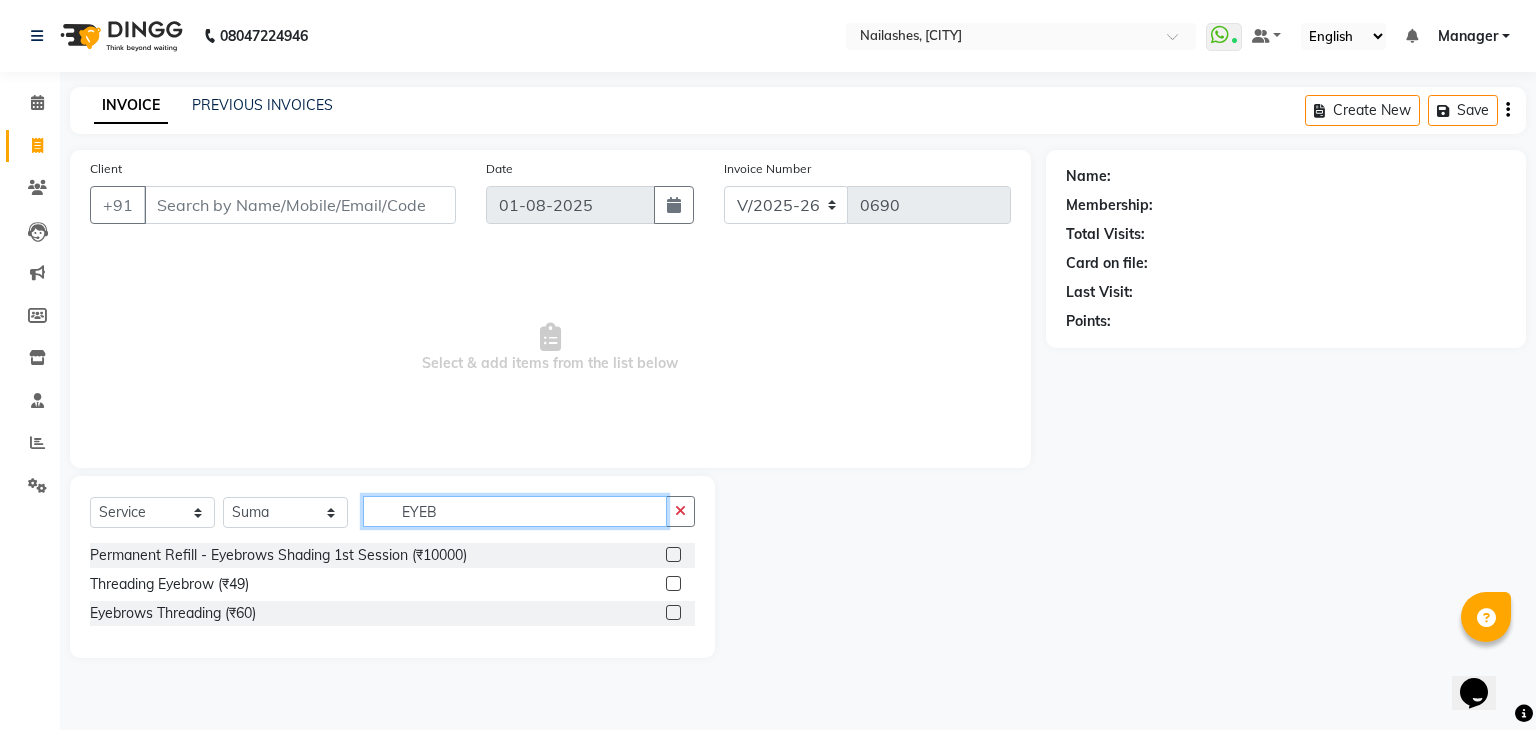 type on "EYEB" 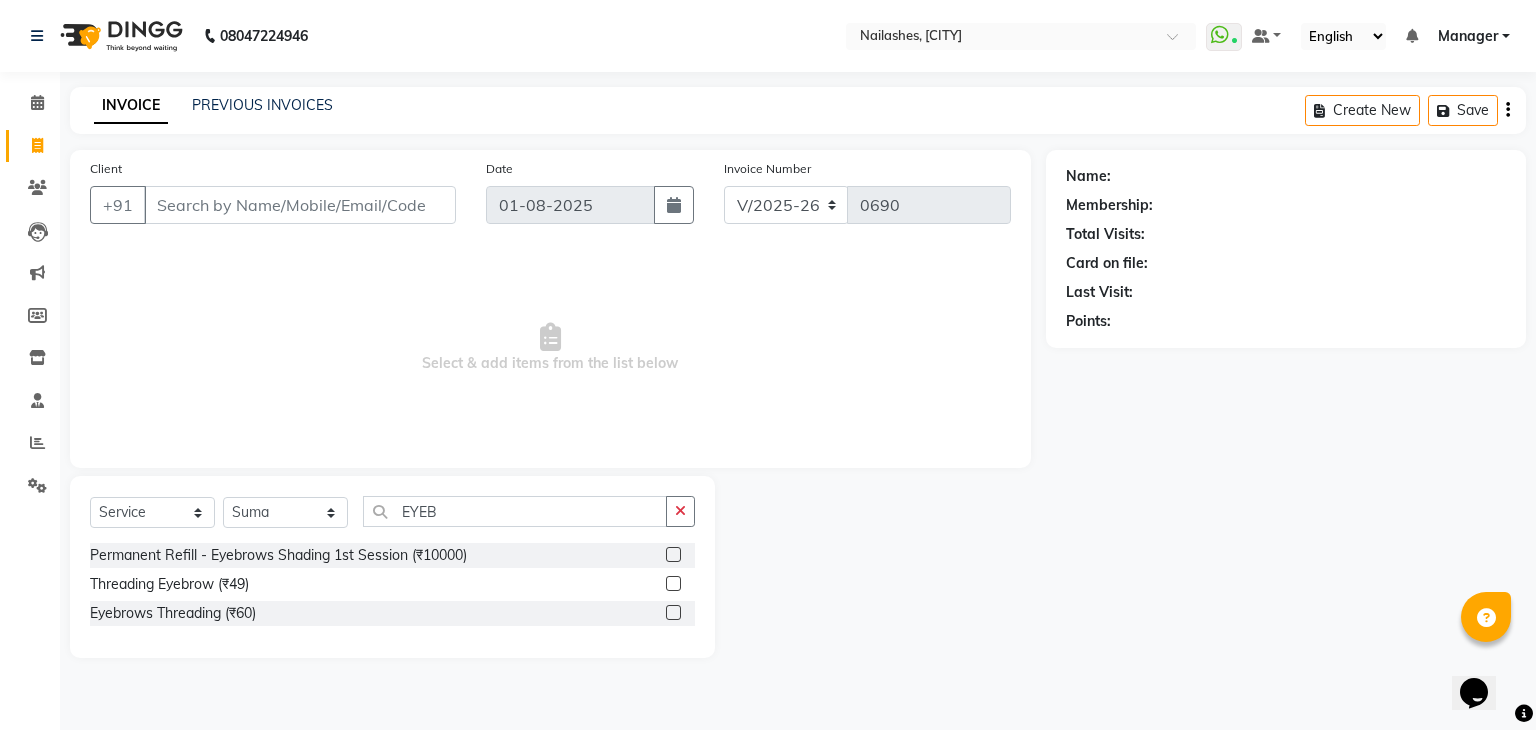 click 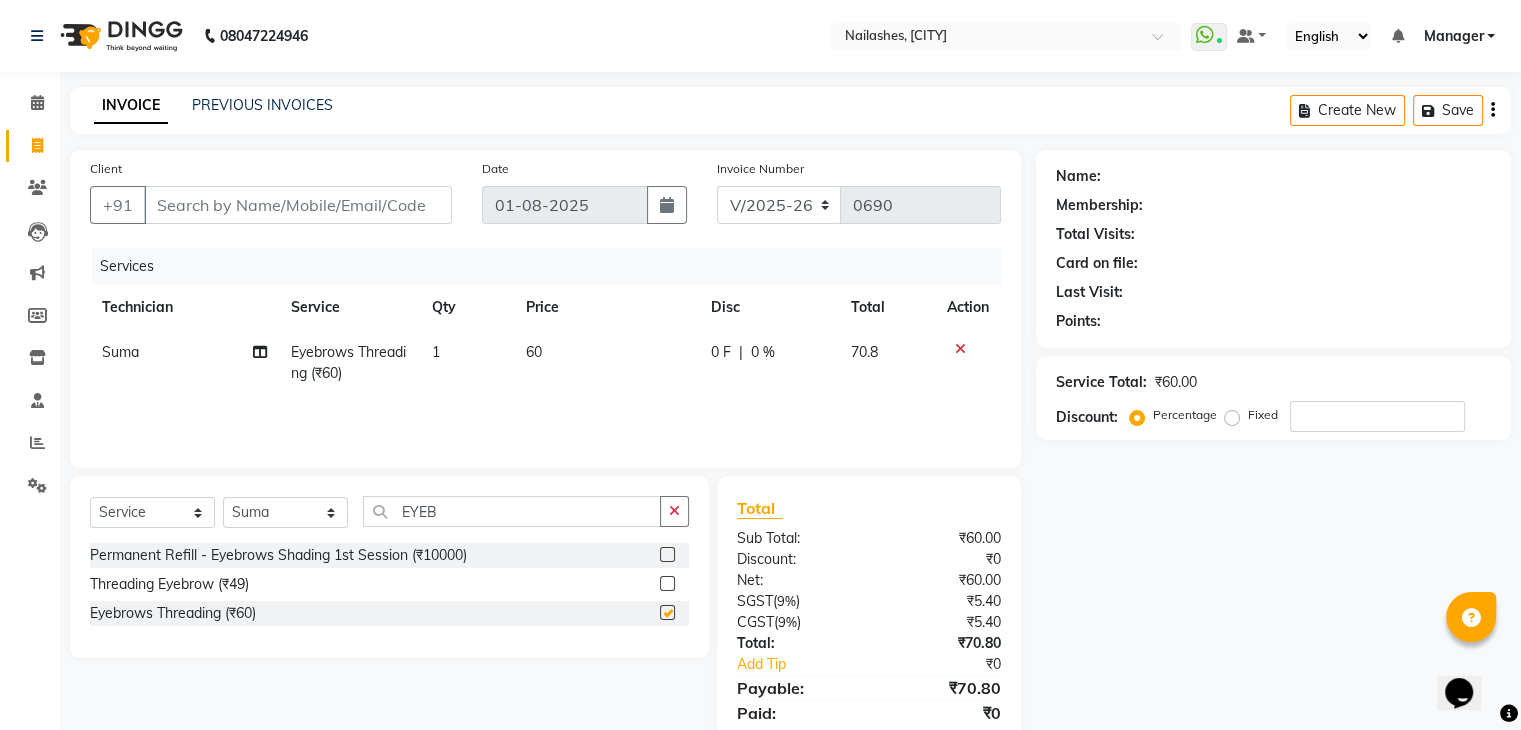 checkbox on "false" 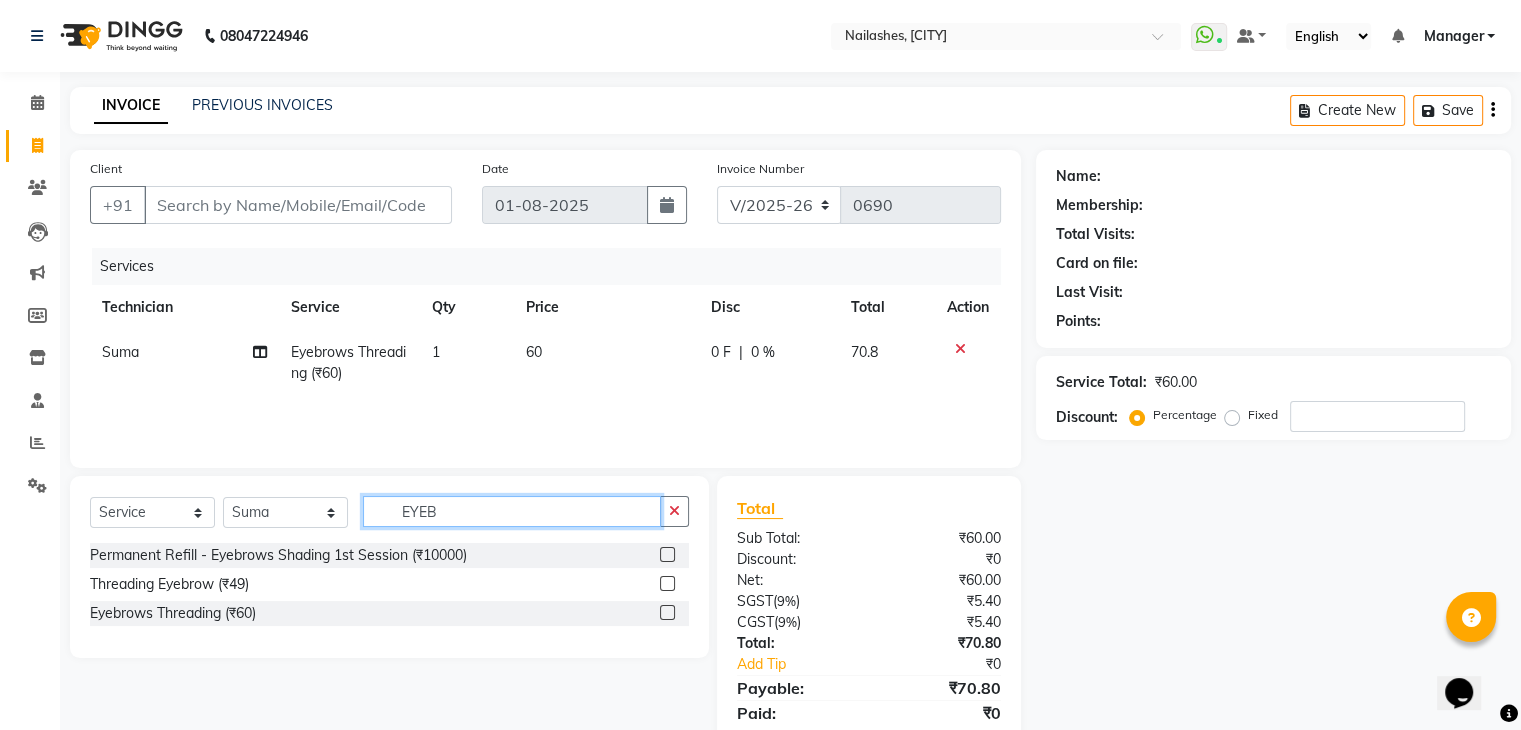 click on "EYEB" 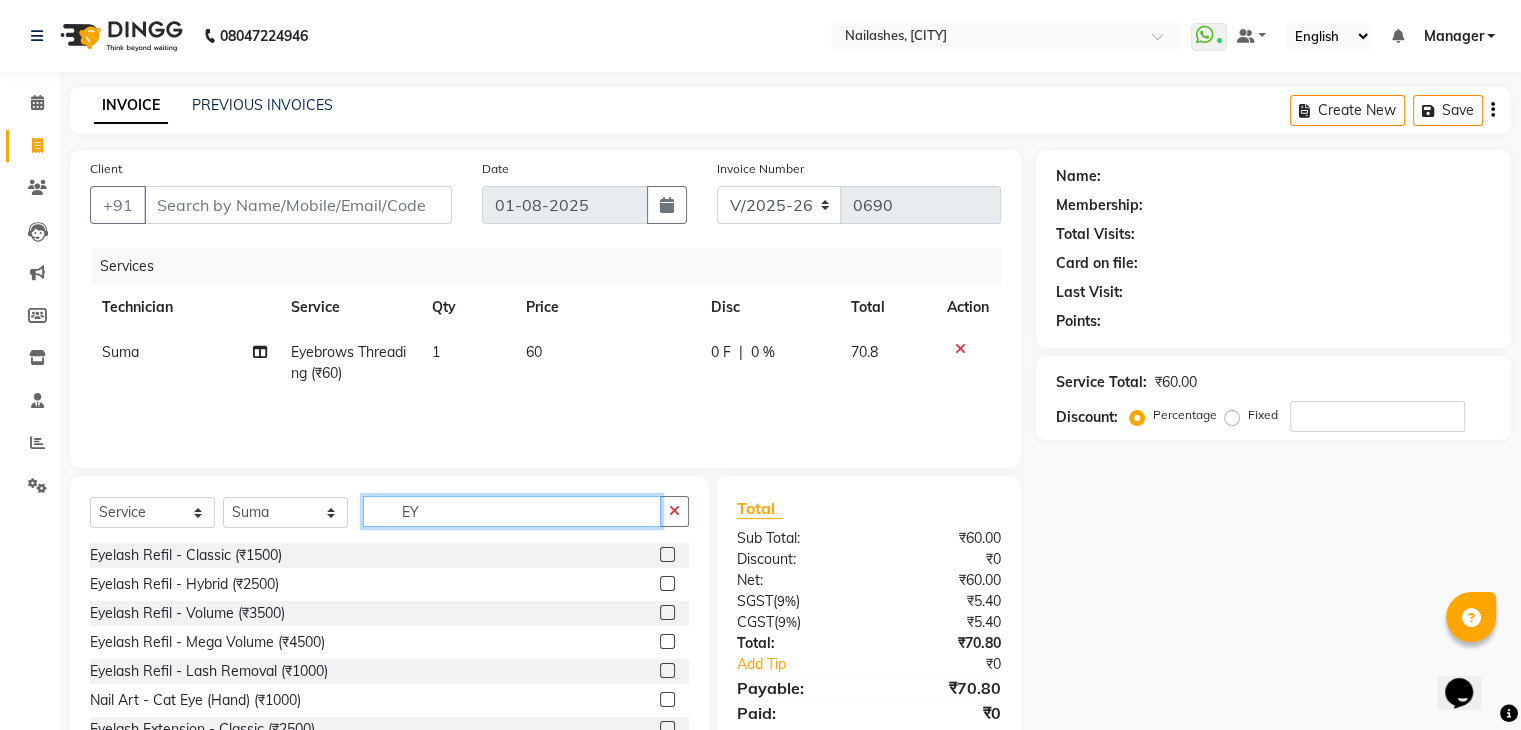 type on "E" 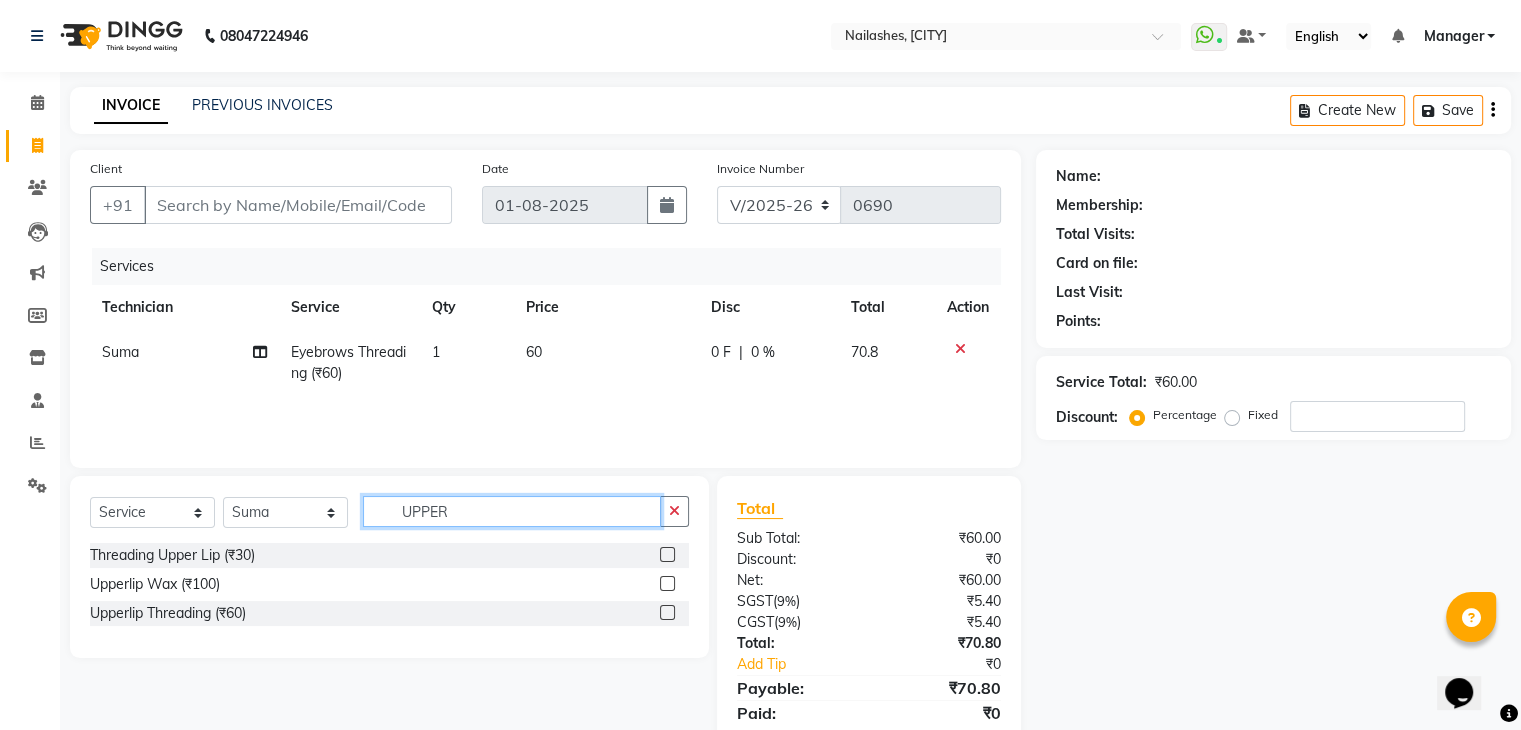 type on "UPPER" 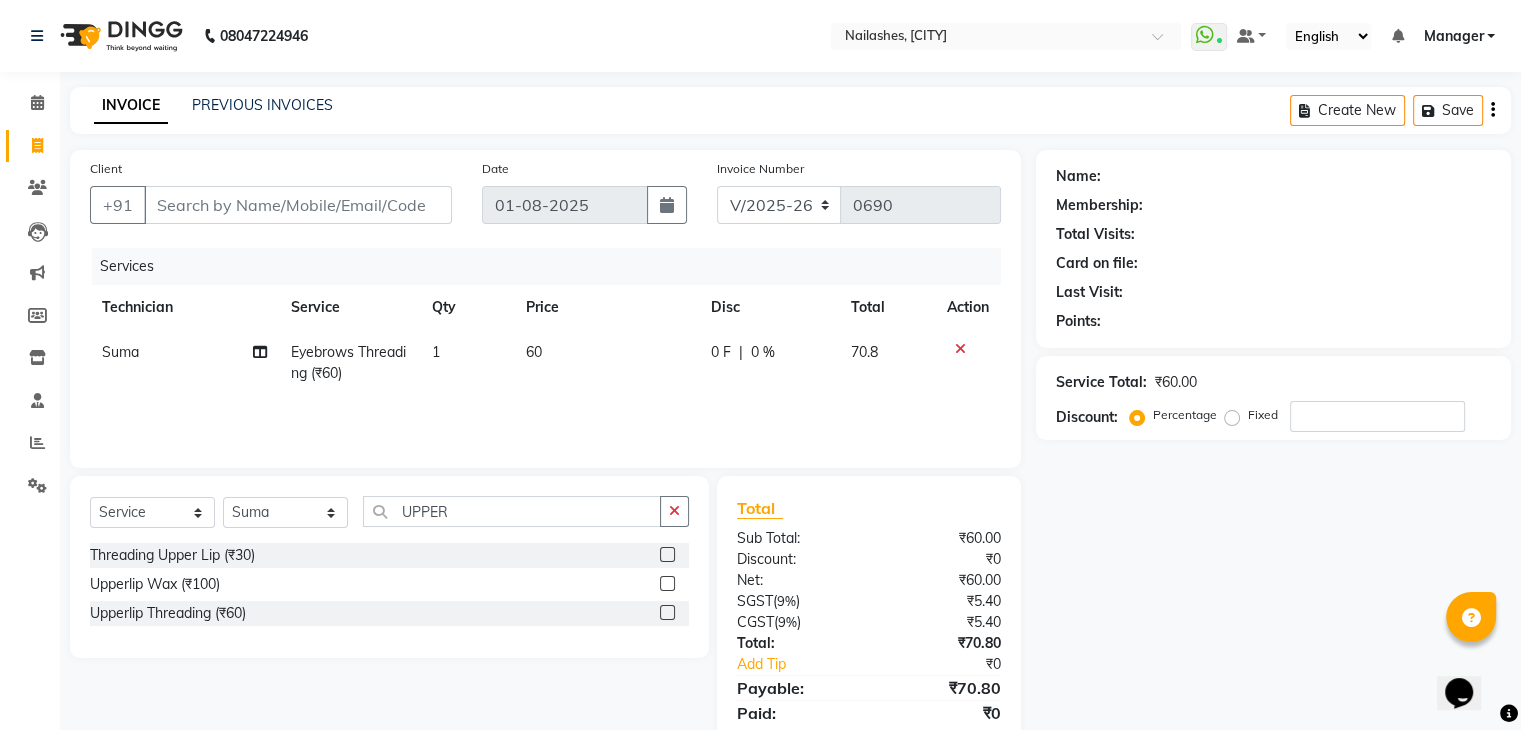 click 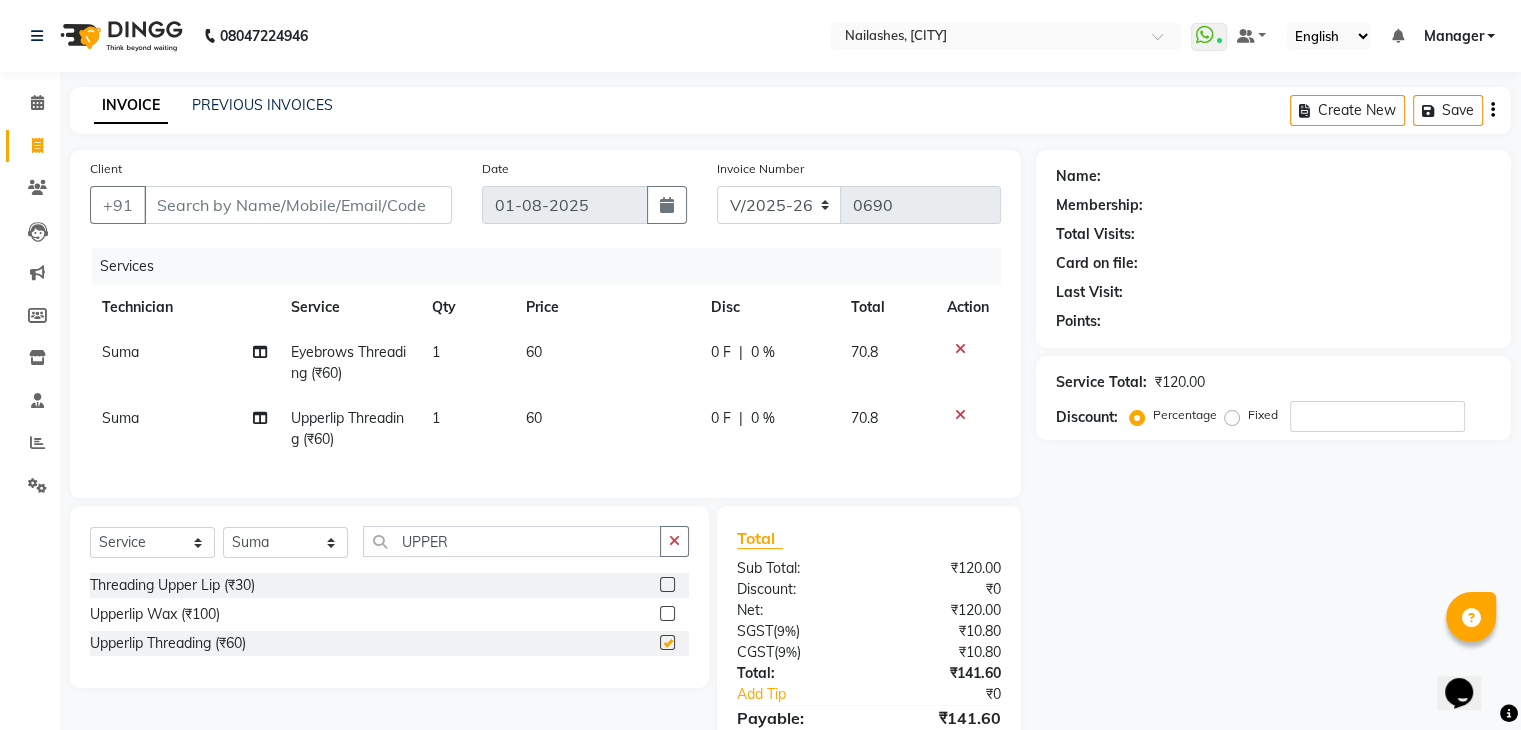 checkbox on "false" 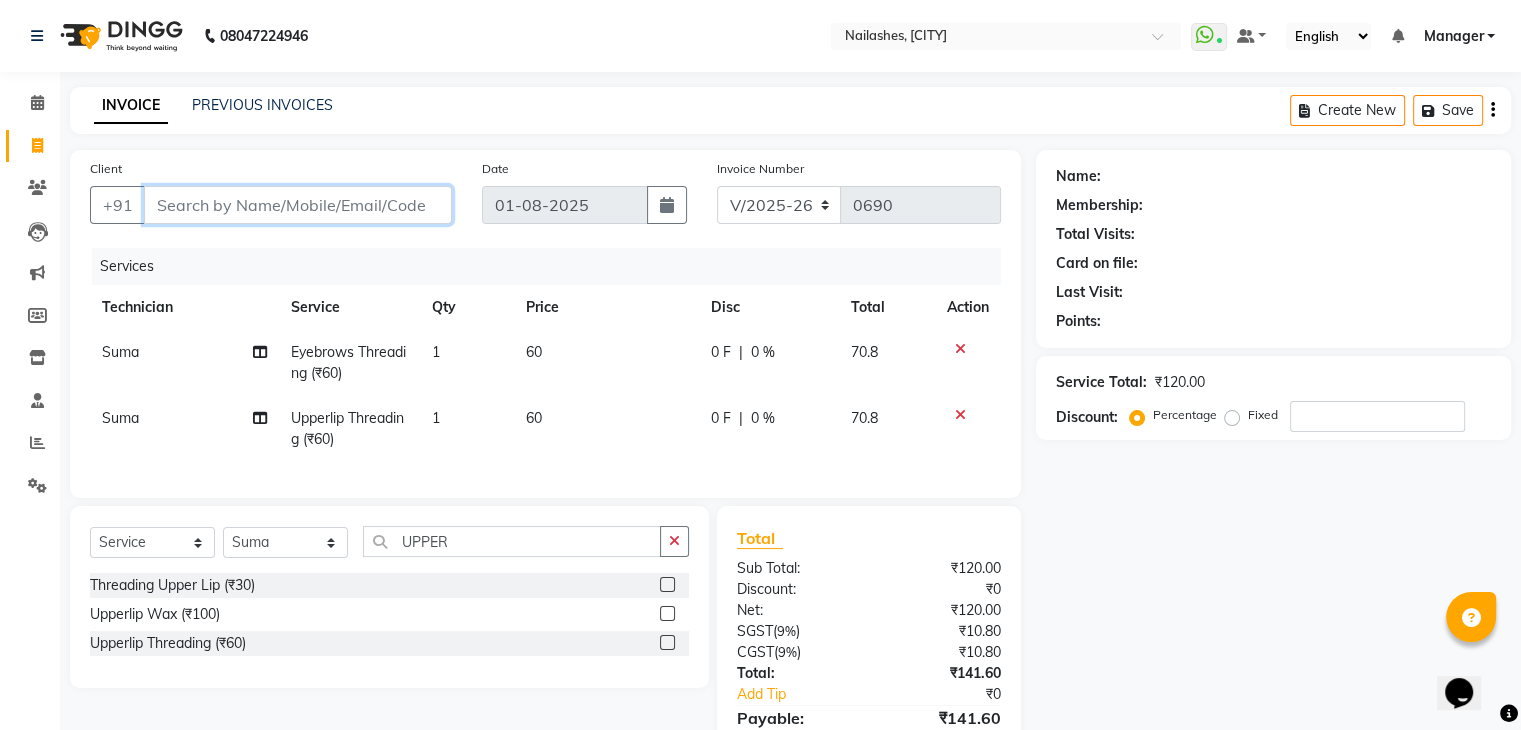 click on "Client" at bounding box center (298, 205) 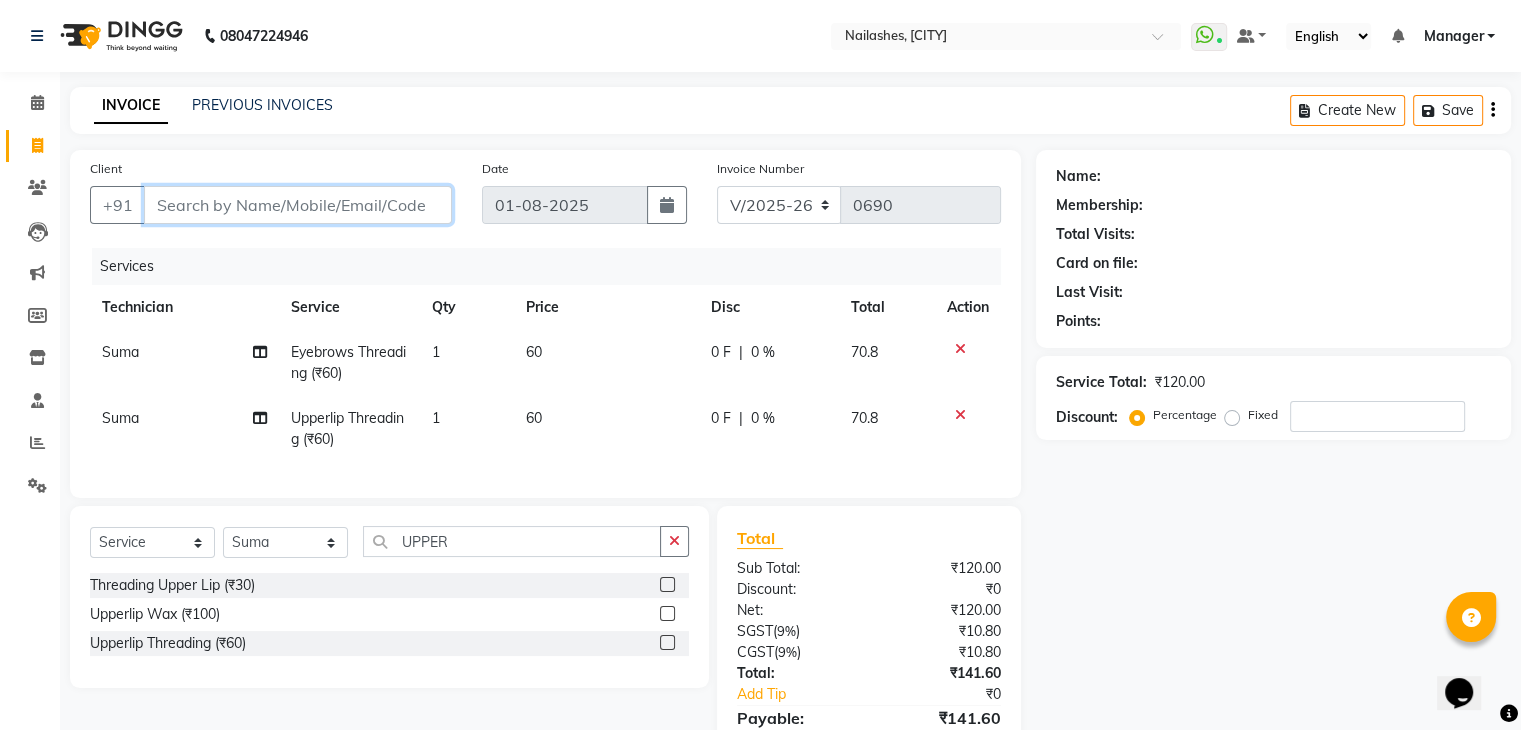 type on "9" 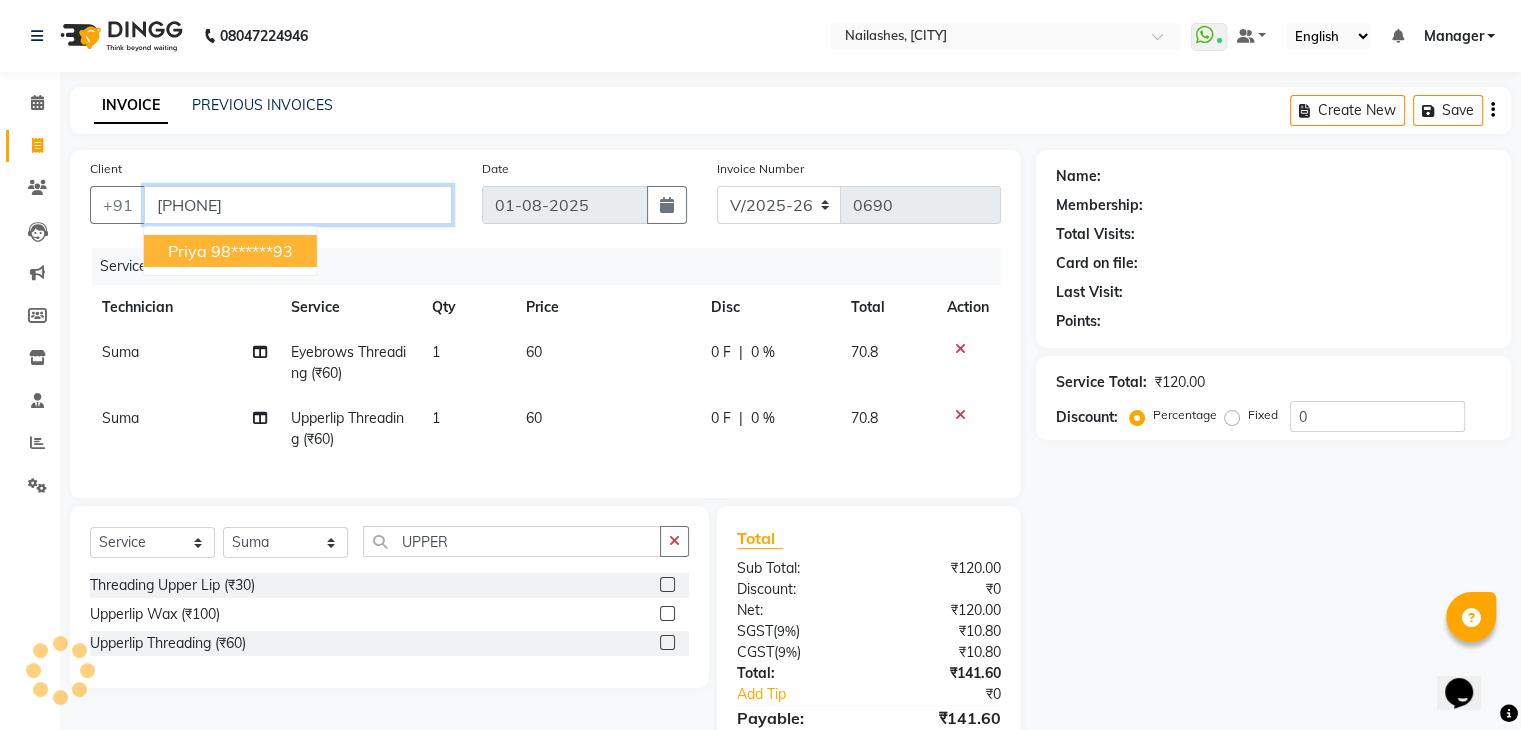 type on "[PHONE]" 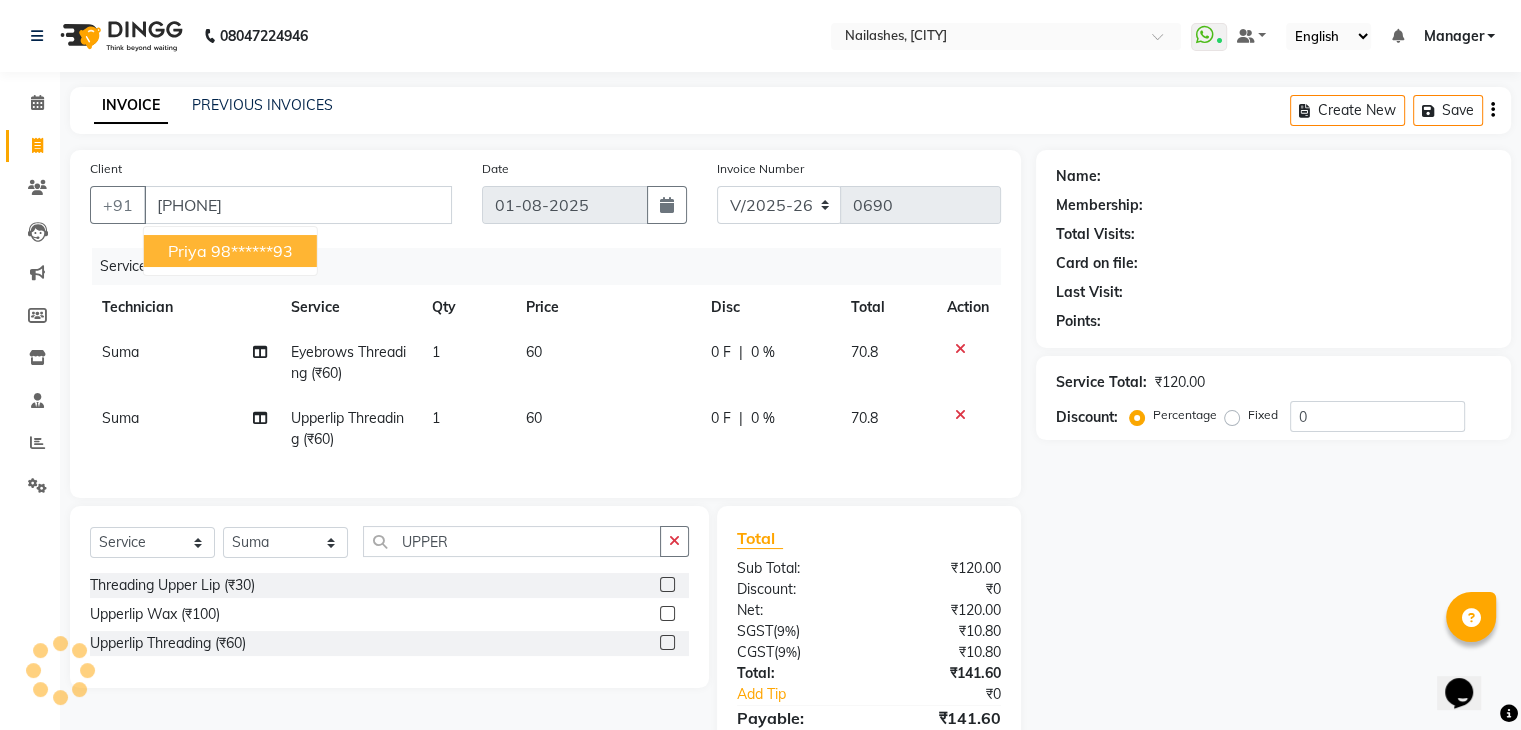 select on "1: Object" 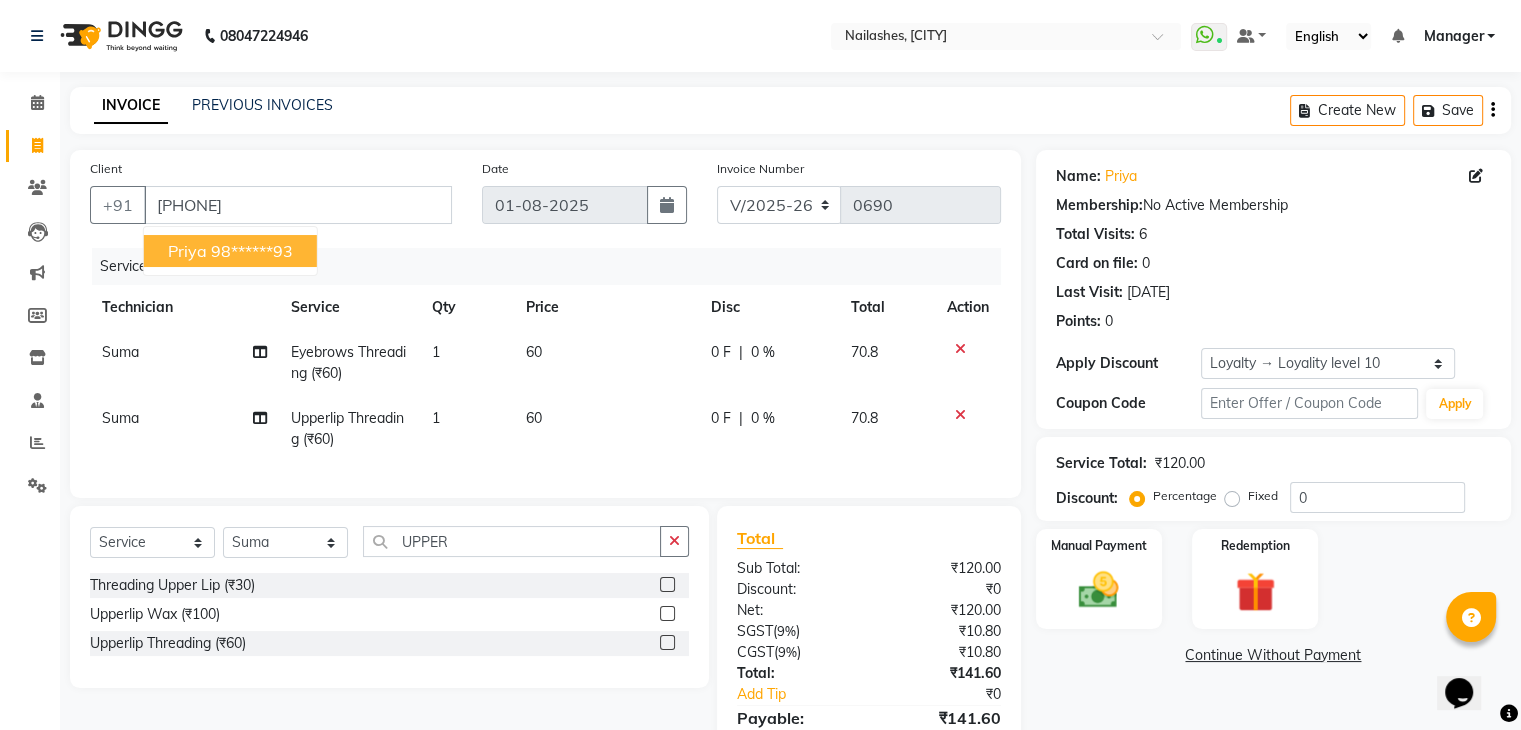 click on "[FIRST] [PHONE]" at bounding box center (230, 251) 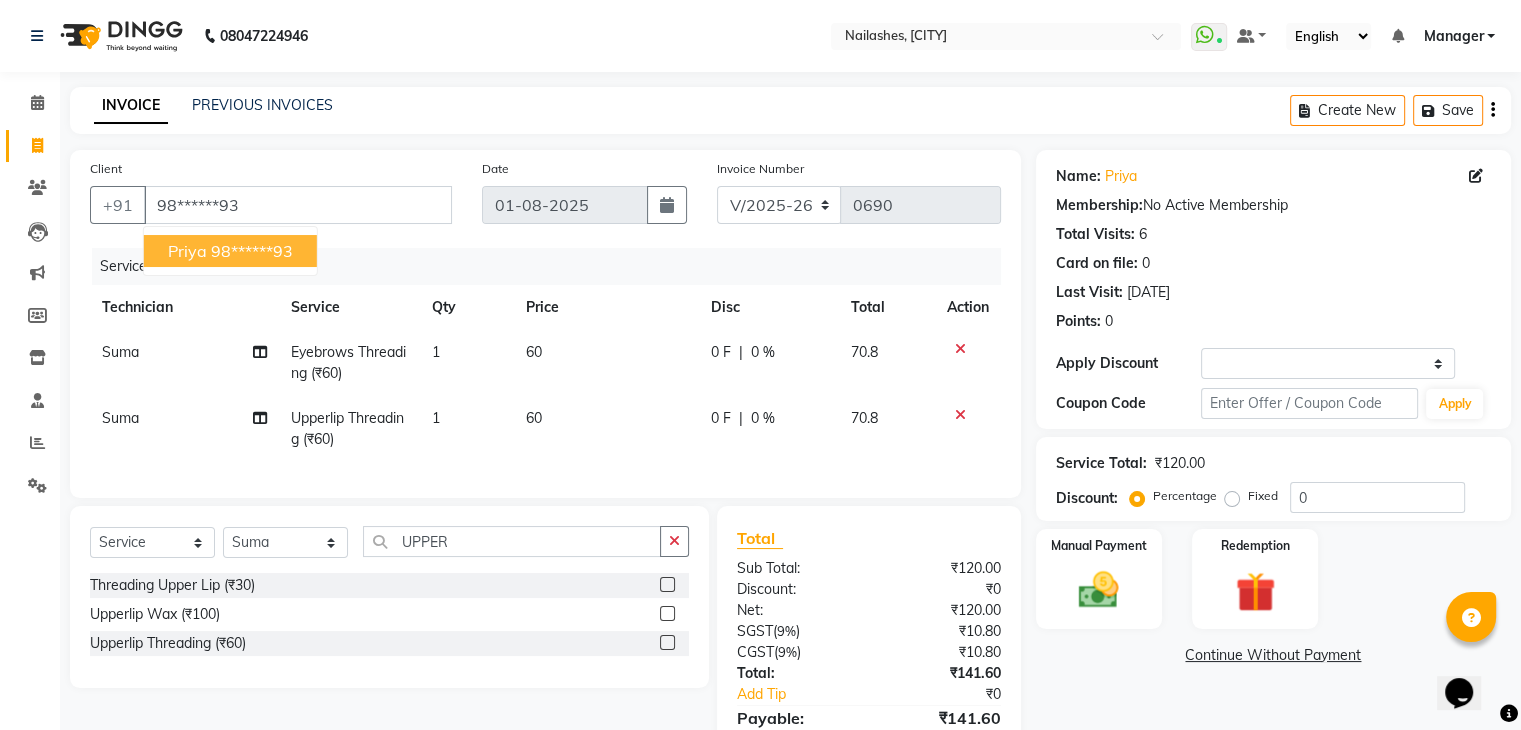 select on "1: Object" 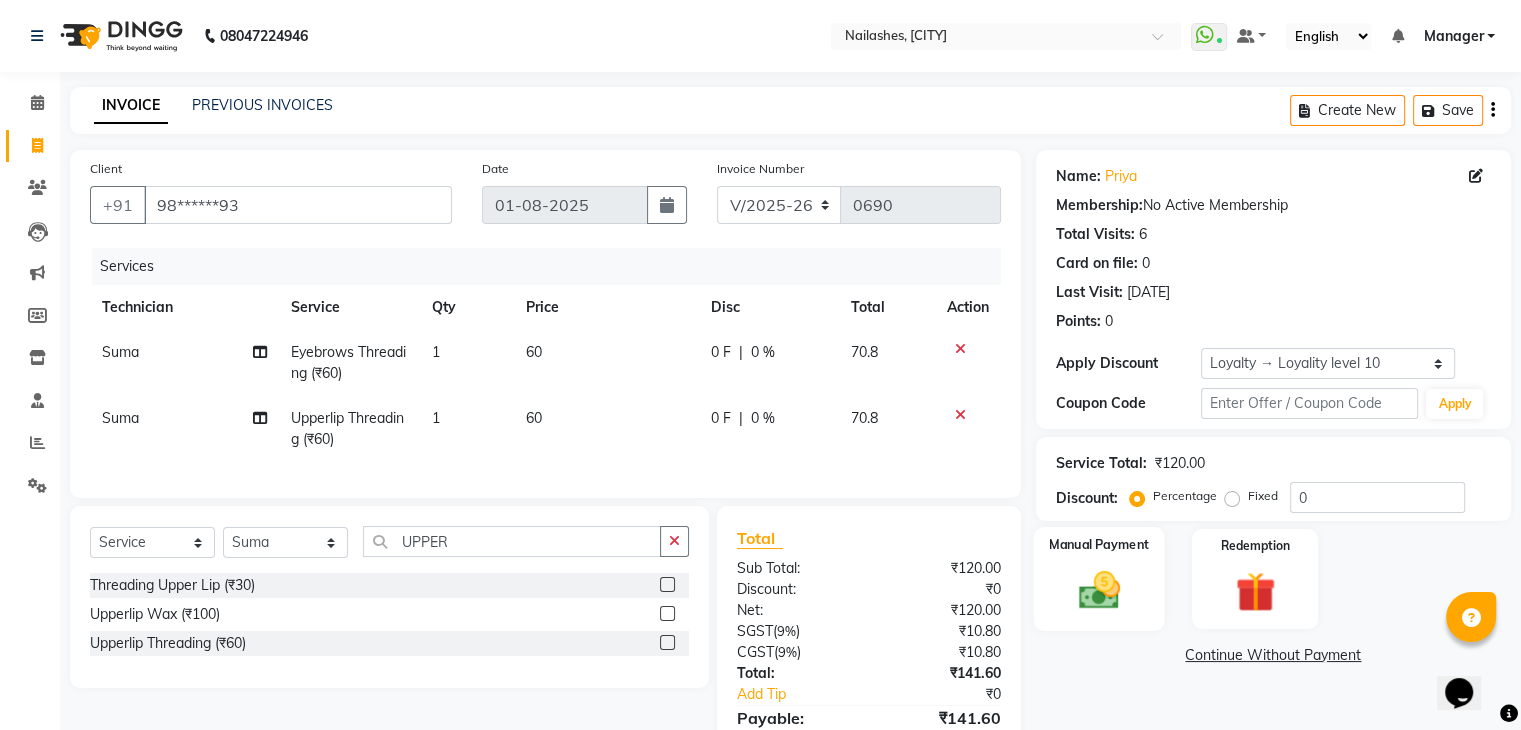 click on "Manual Payment" 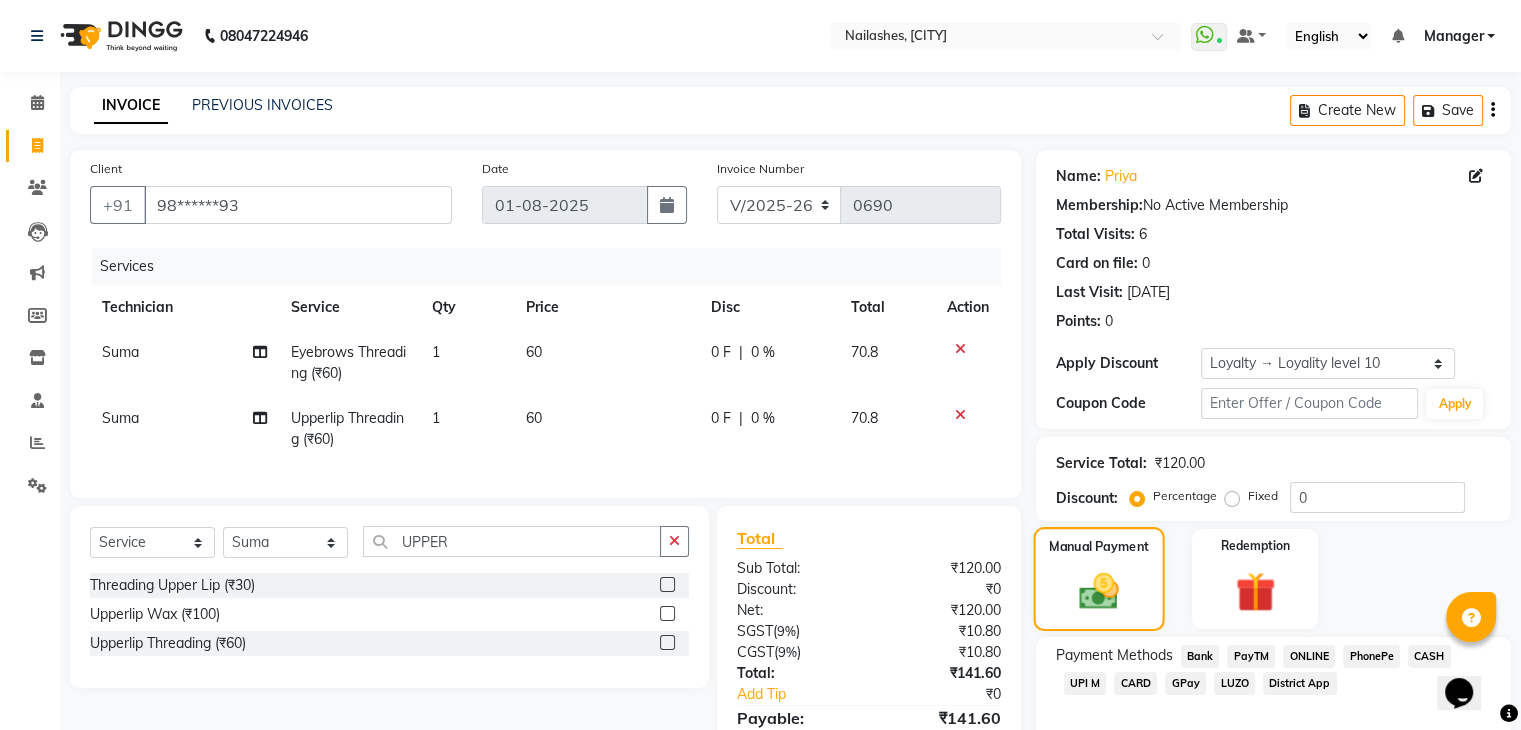 scroll, scrollTop: 116, scrollLeft: 0, axis: vertical 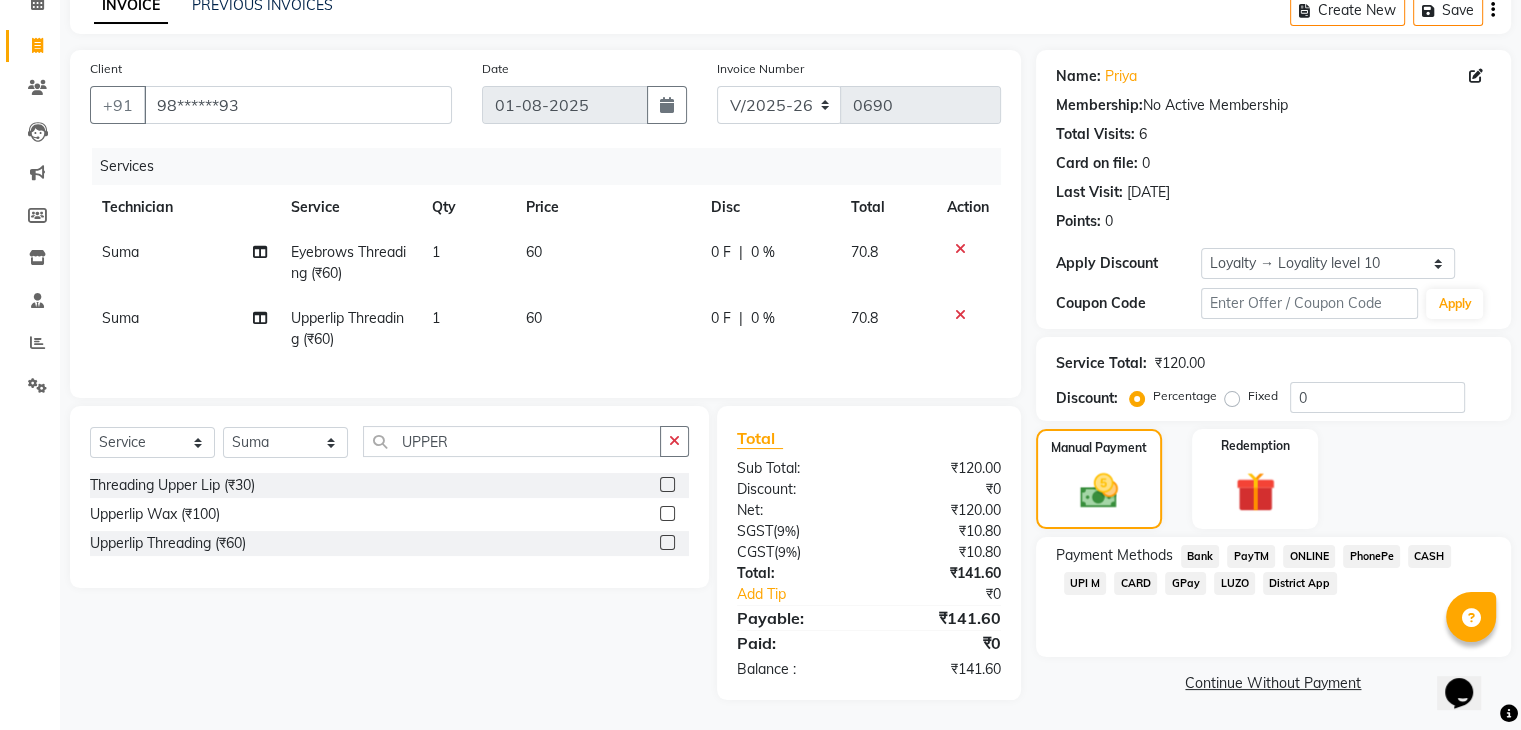 click on "UPI M" 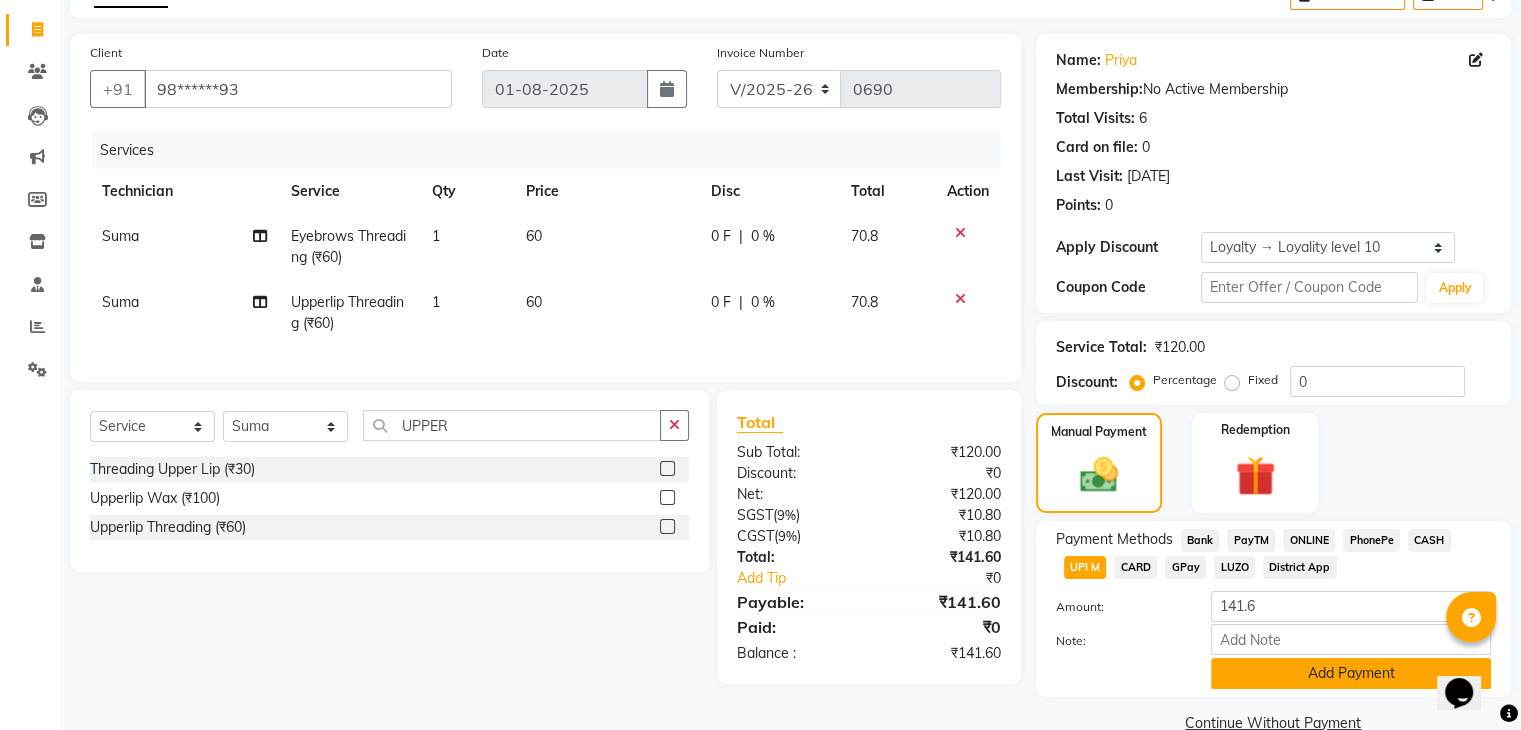 click on "Add Payment" 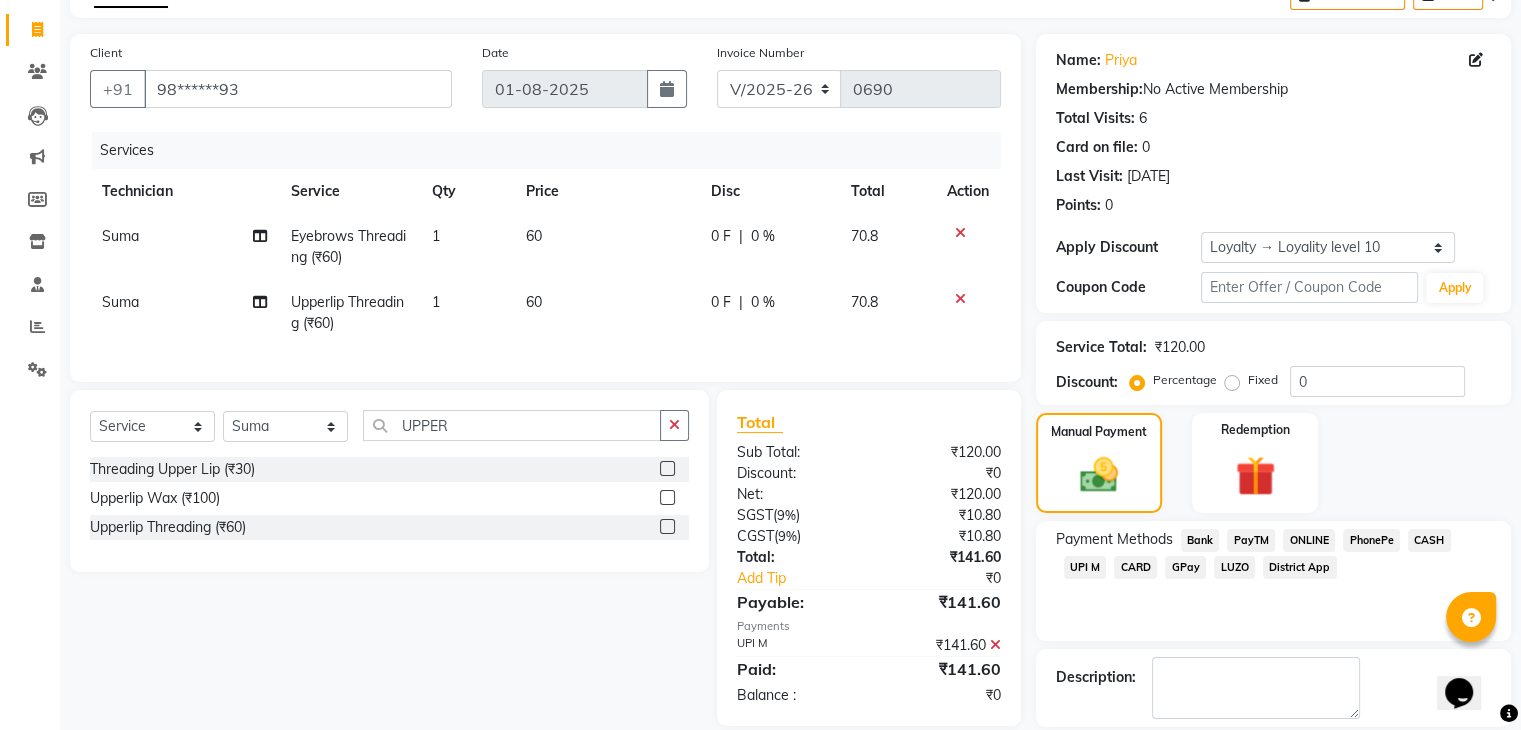 scroll, scrollTop: 258, scrollLeft: 0, axis: vertical 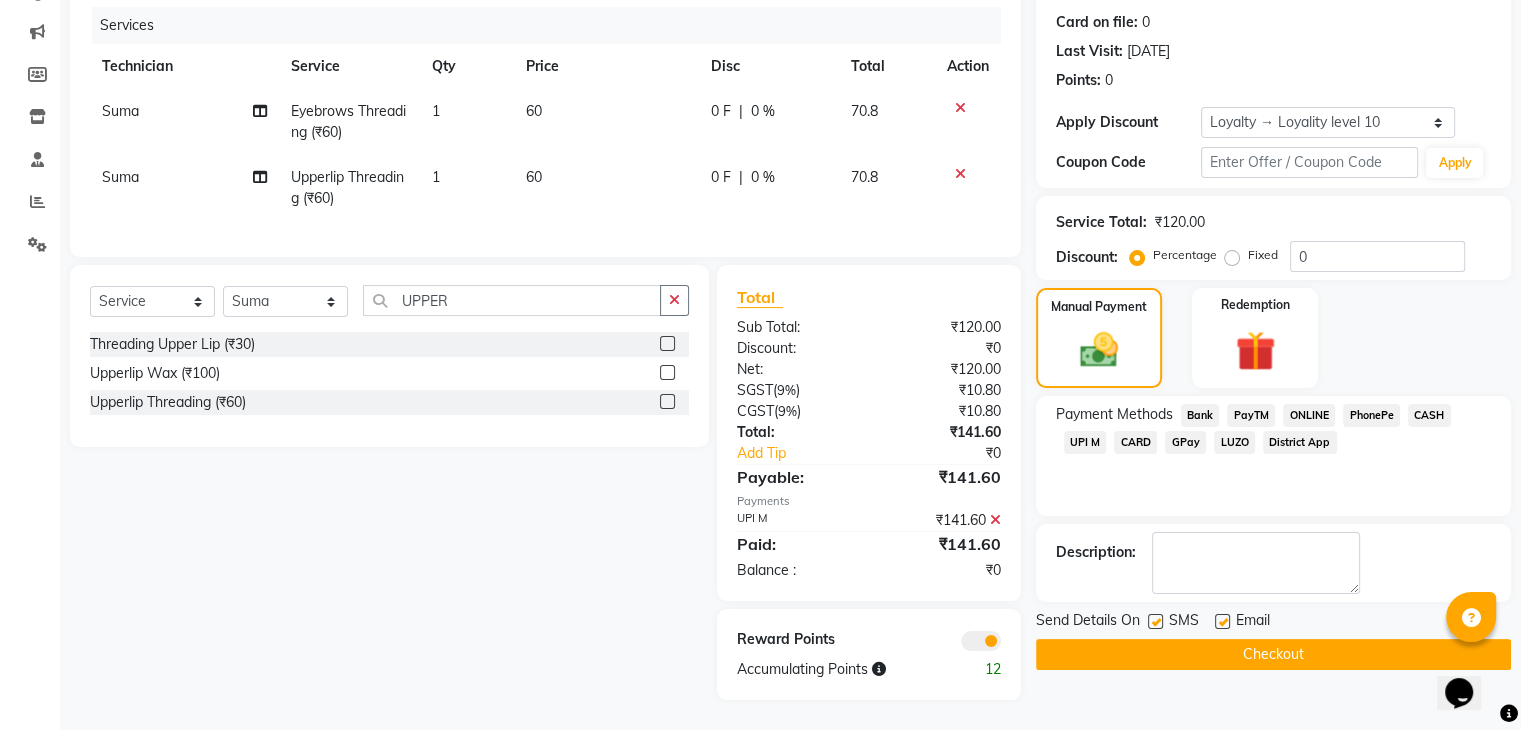 click on "Checkout" 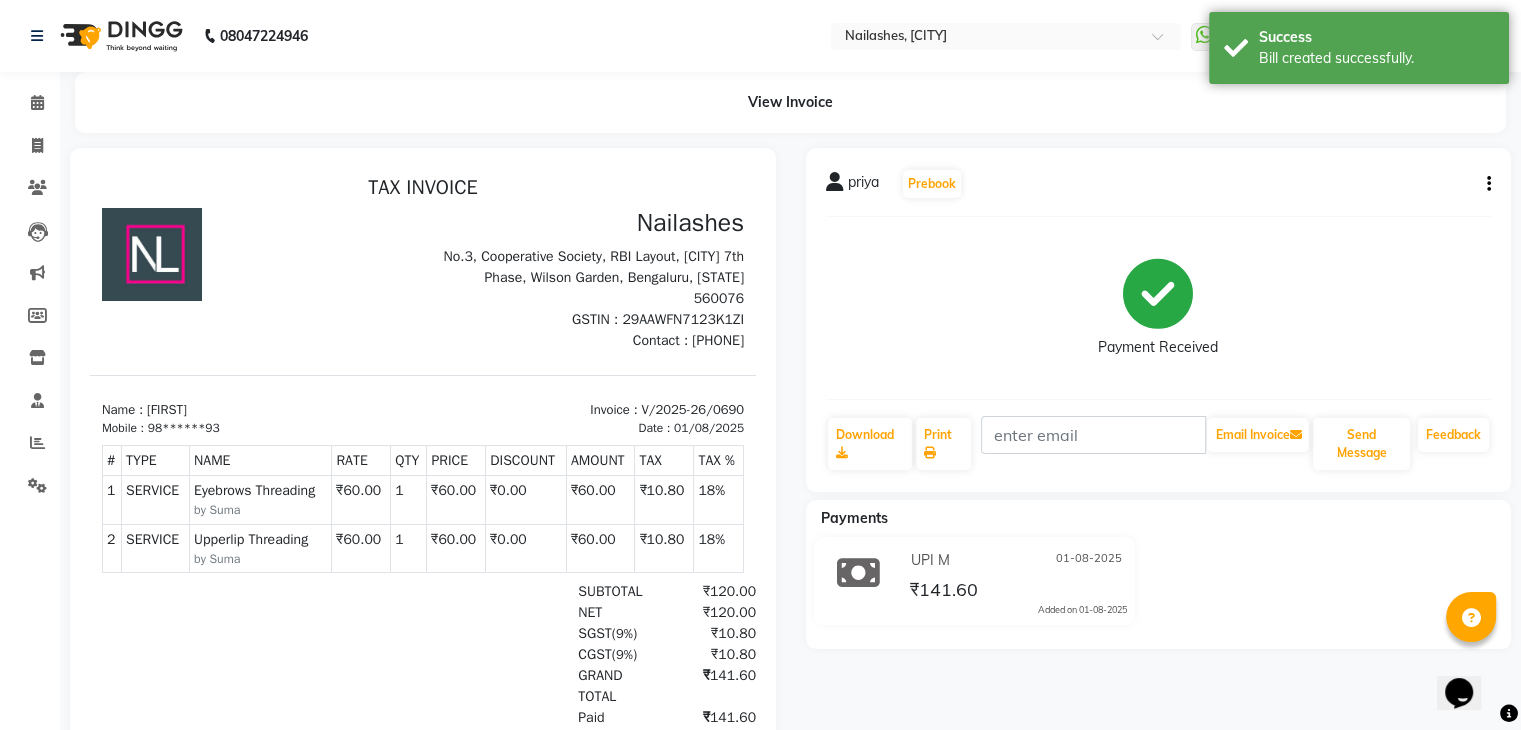 scroll, scrollTop: 0, scrollLeft: 0, axis: both 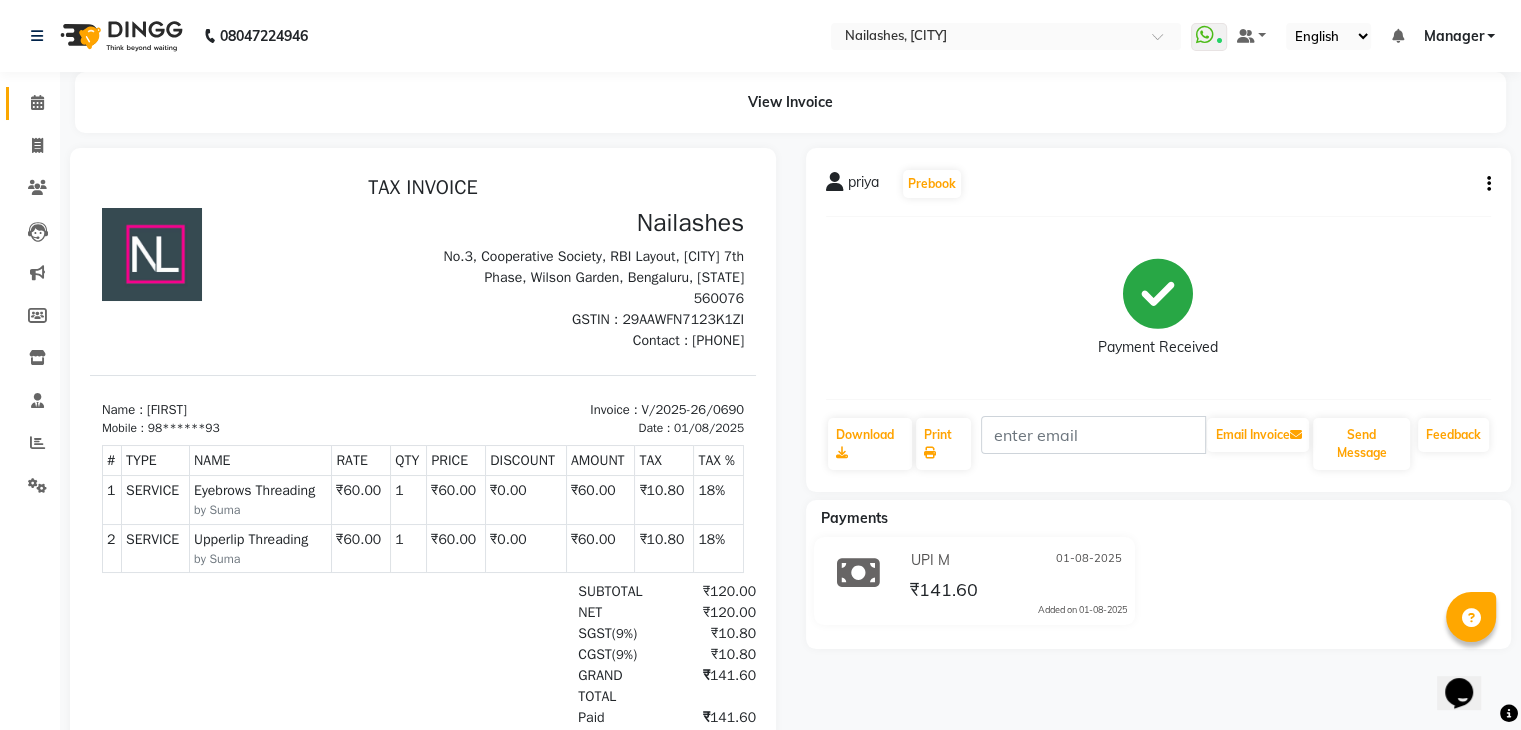 click on "Calendar" 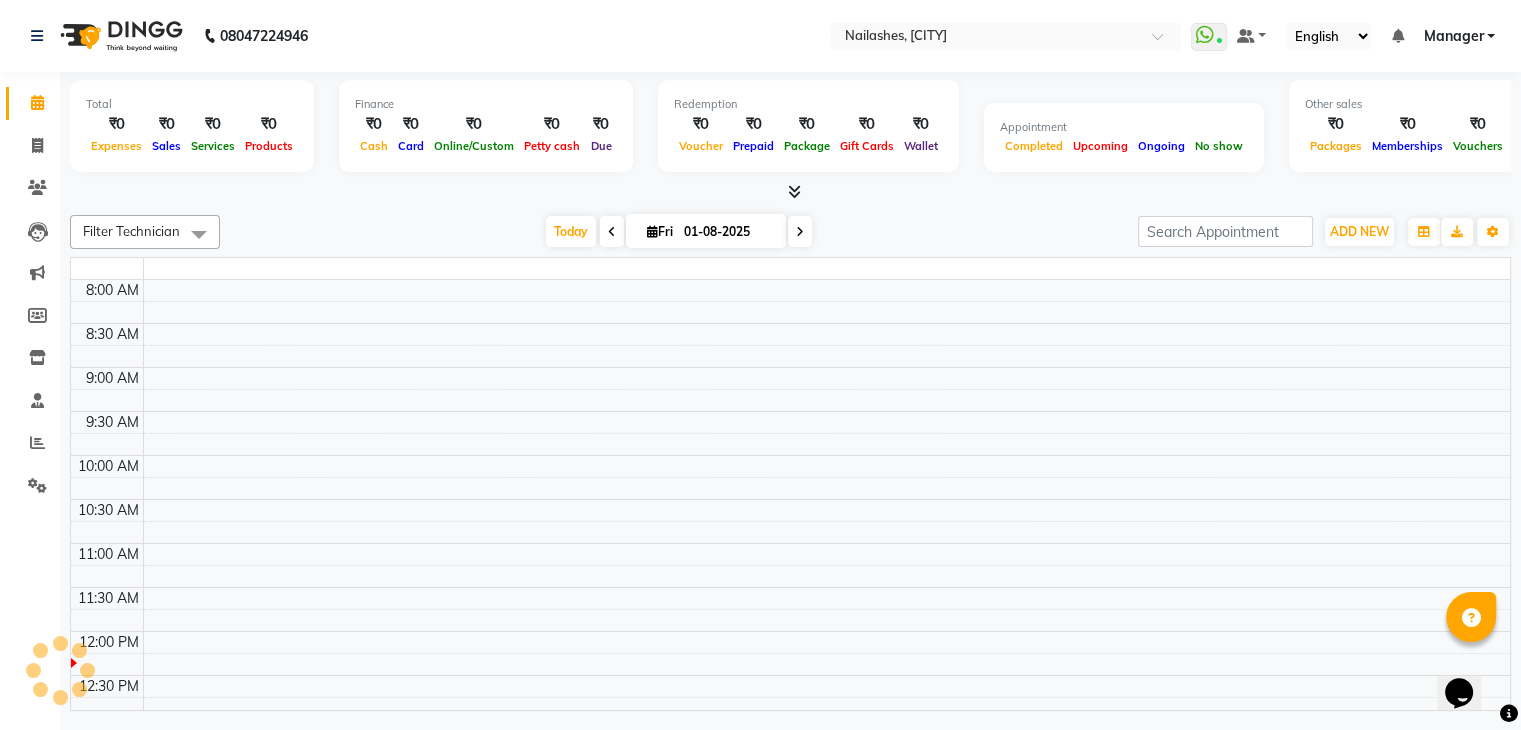 scroll, scrollTop: 0, scrollLeft: 0, axis: both 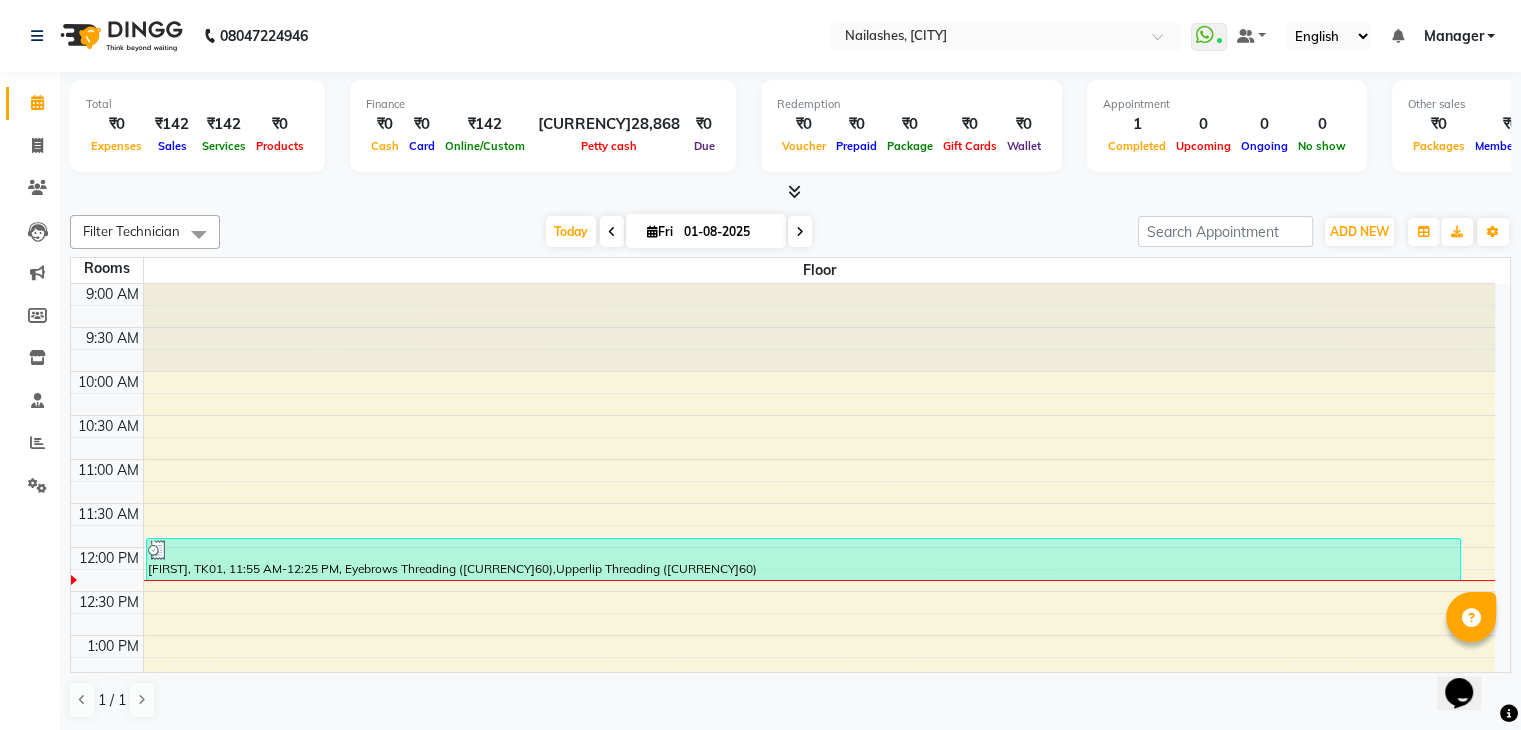 click at bounding box center (794, 191) 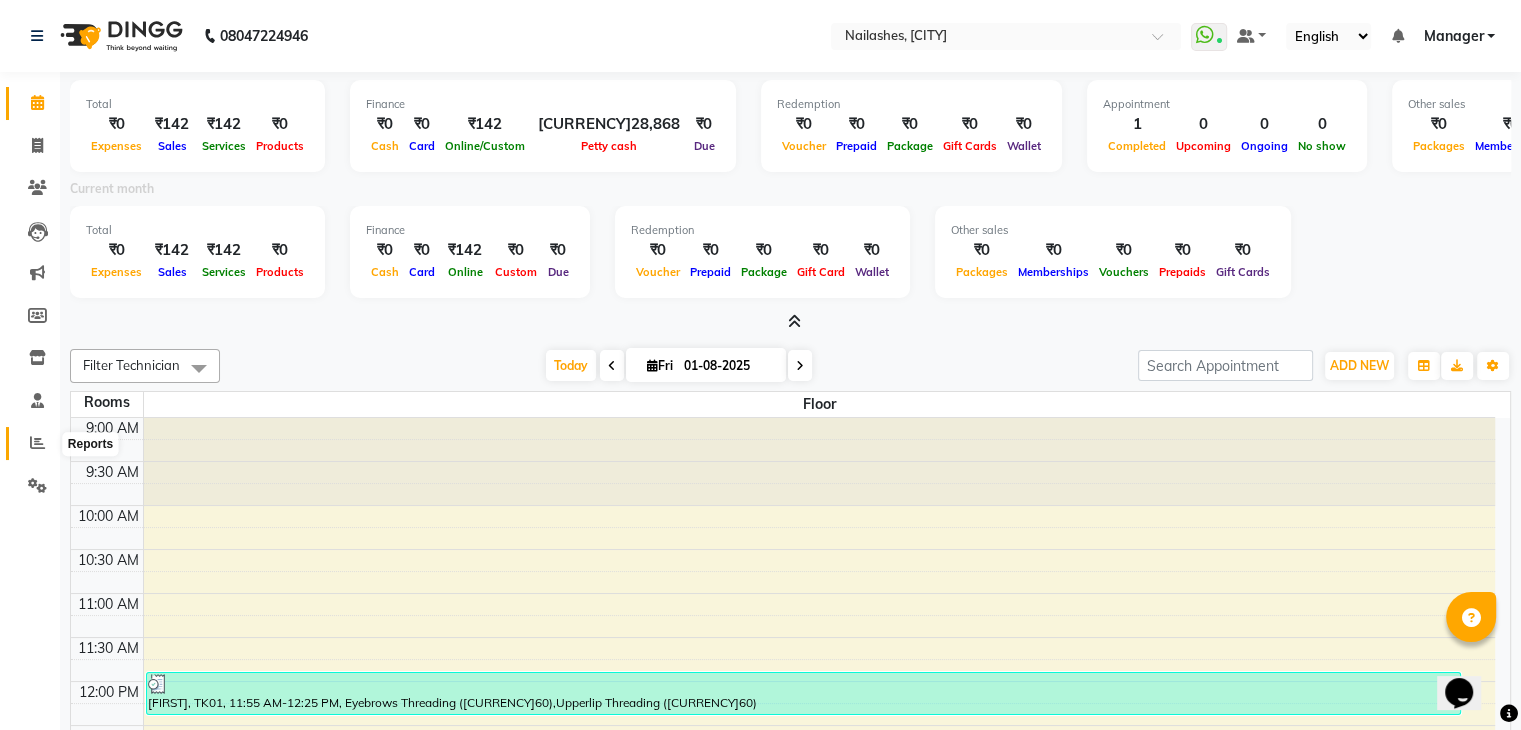click 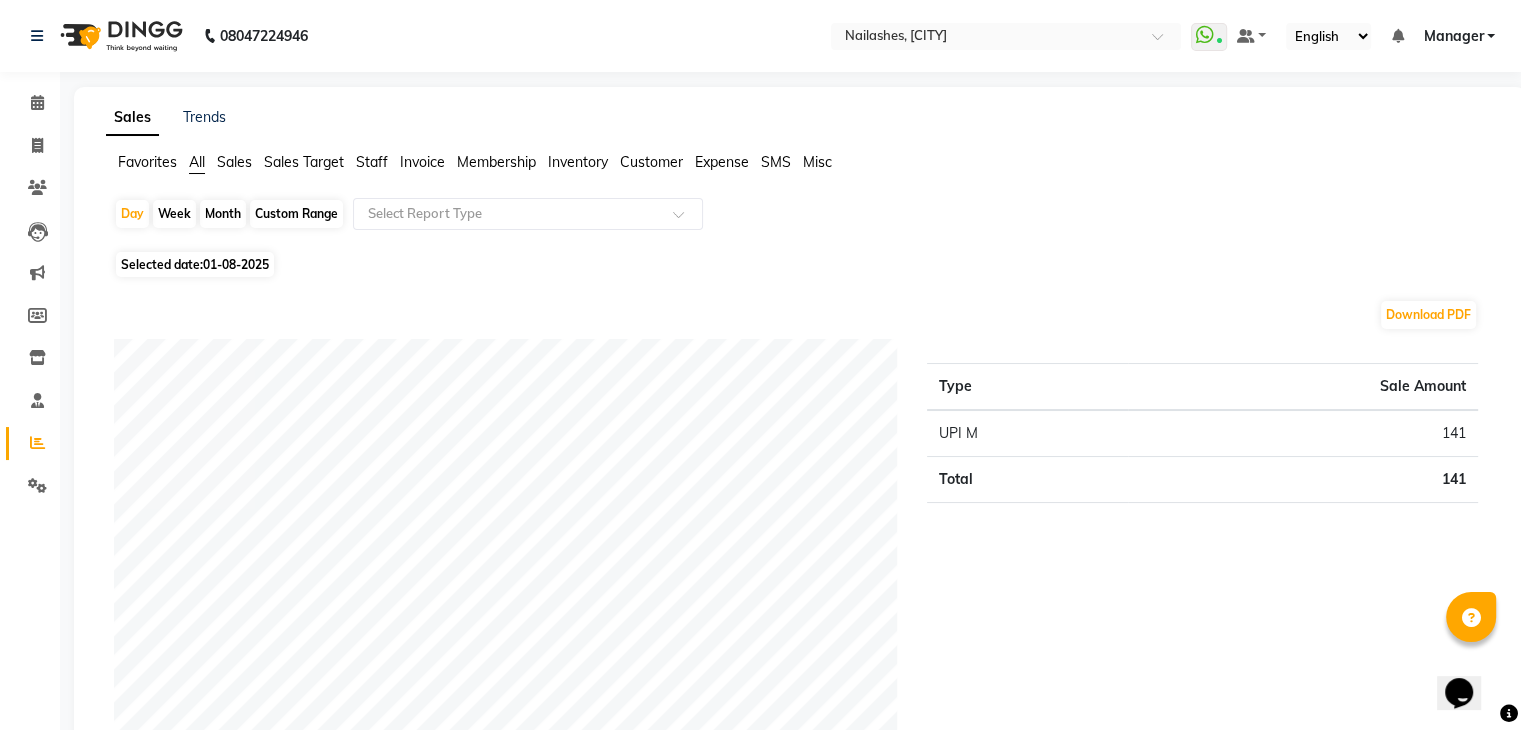 click on "Month" 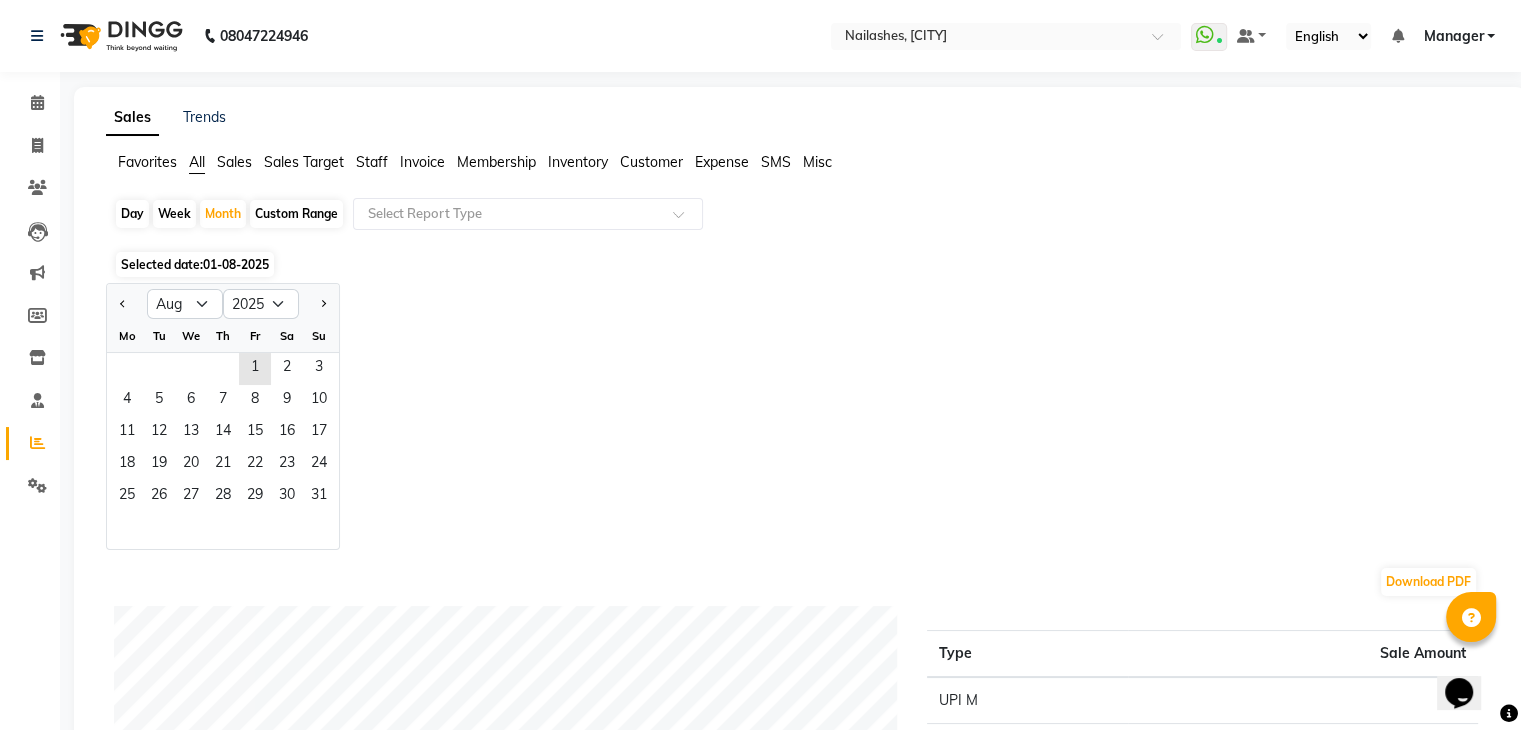 click 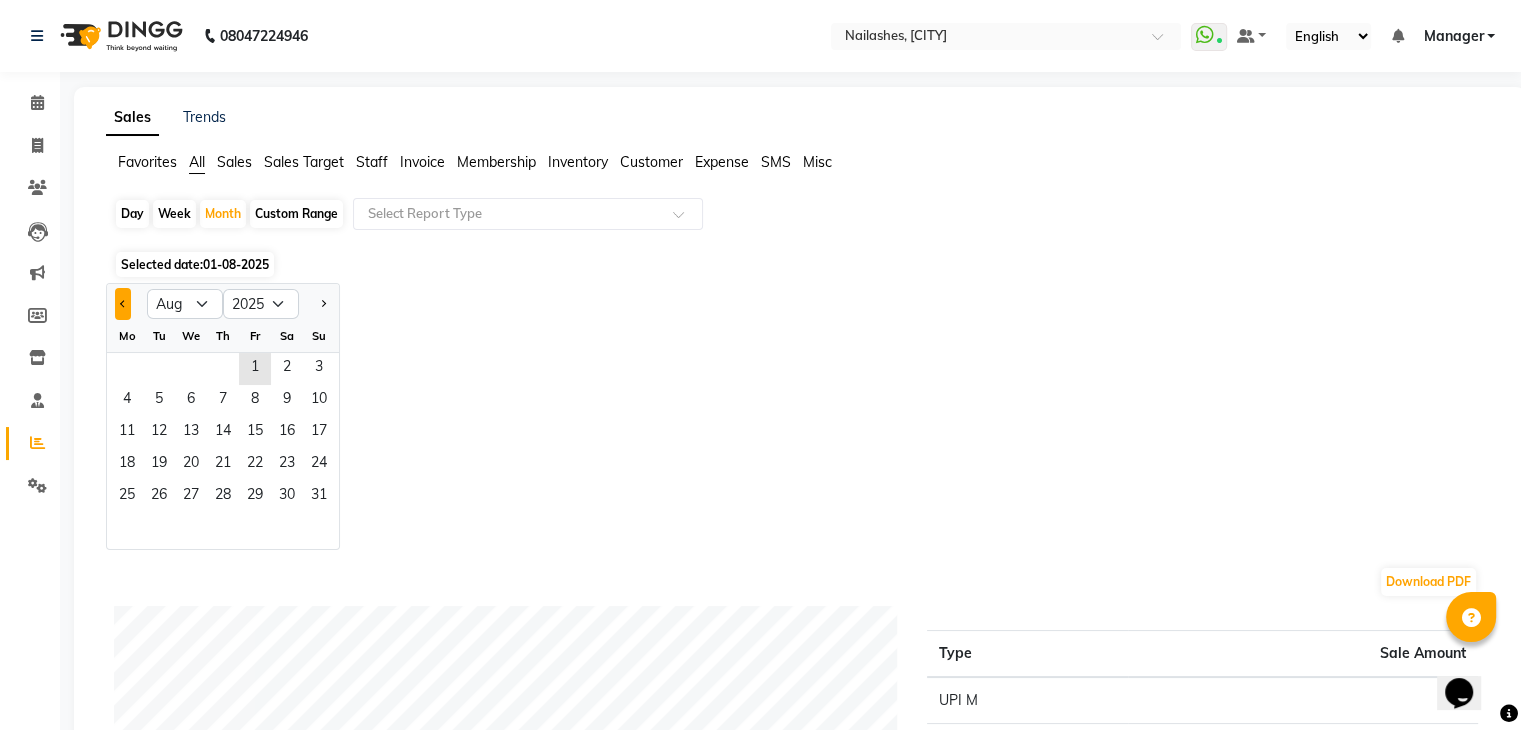 click 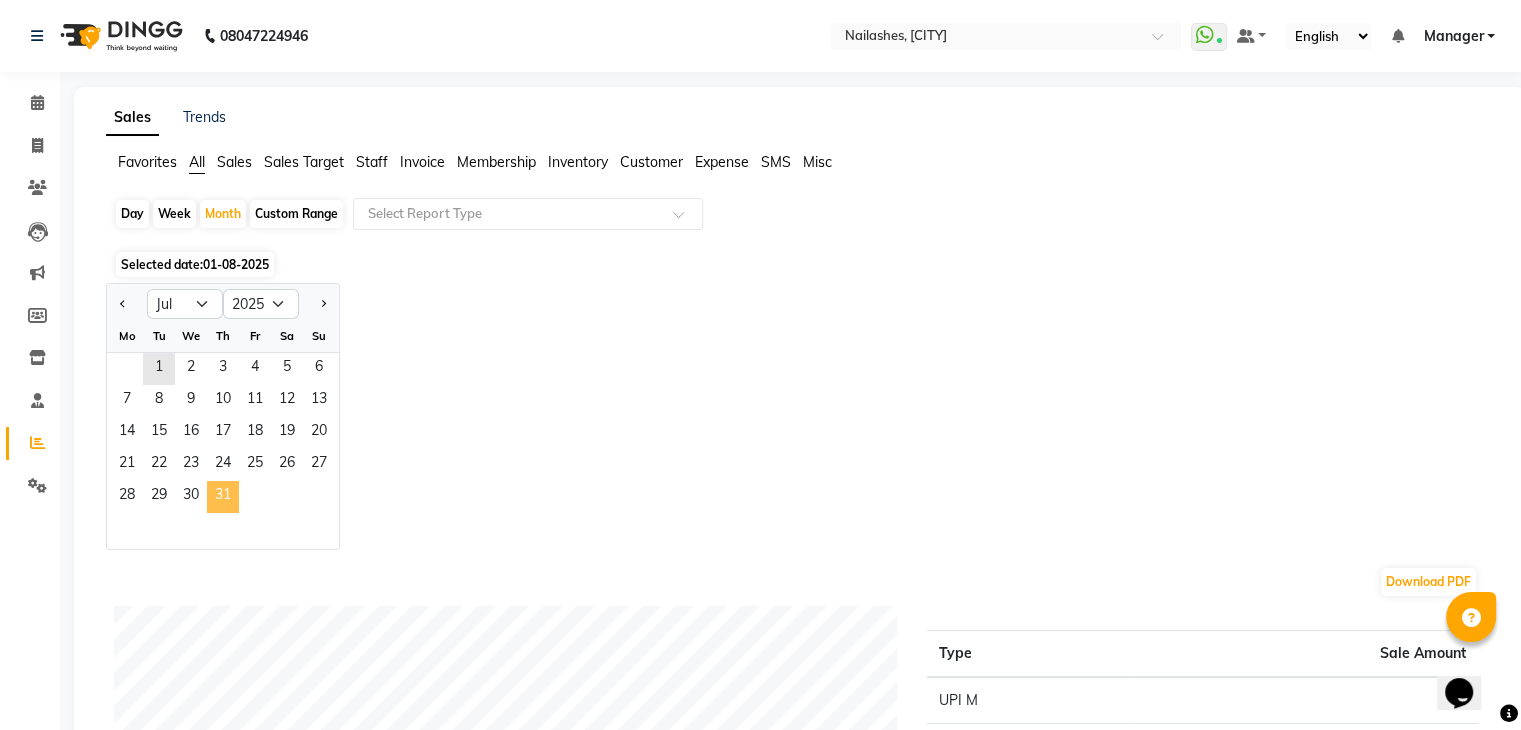 click on "31" 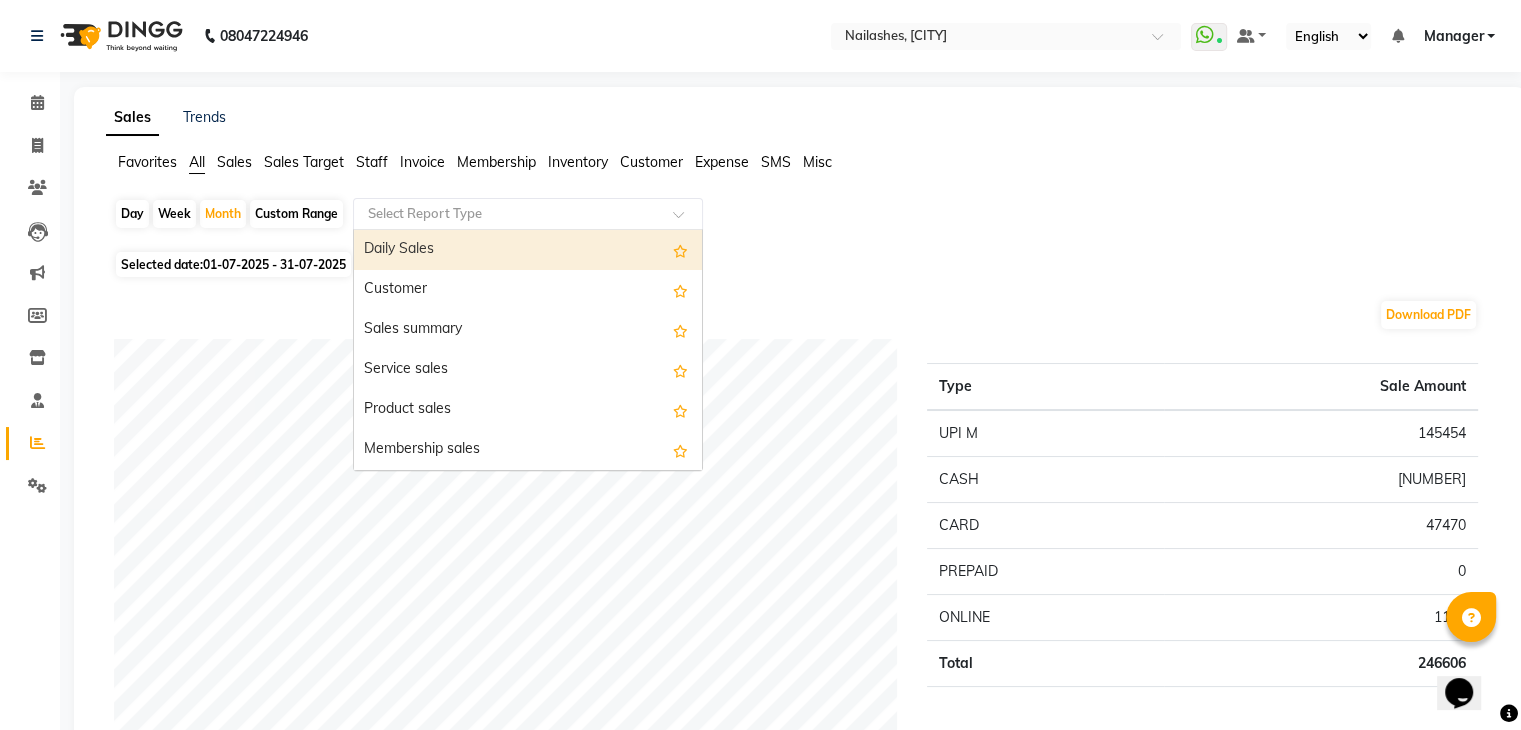 click 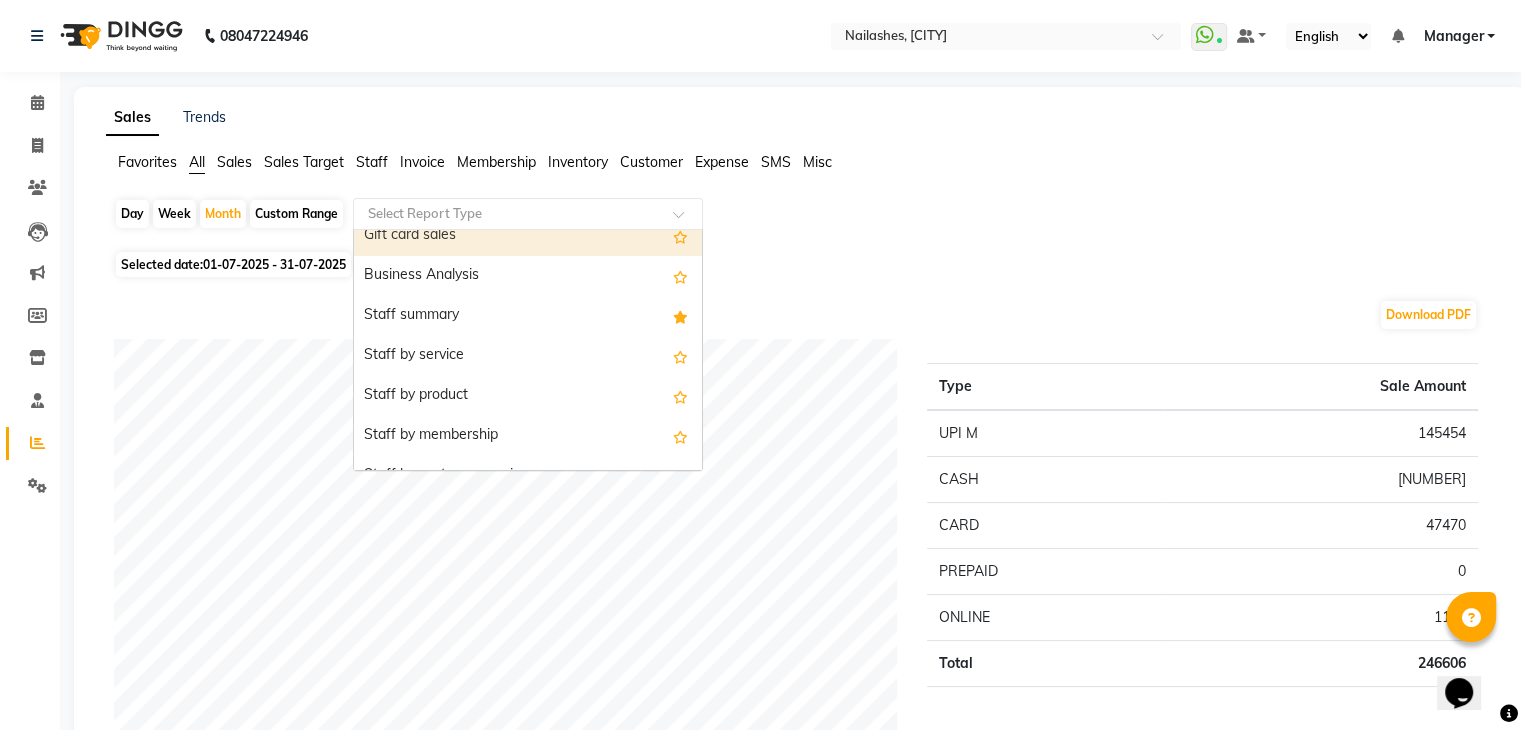 scroll, scrollTop: 475, scrollLeft: 0, axis: vertical 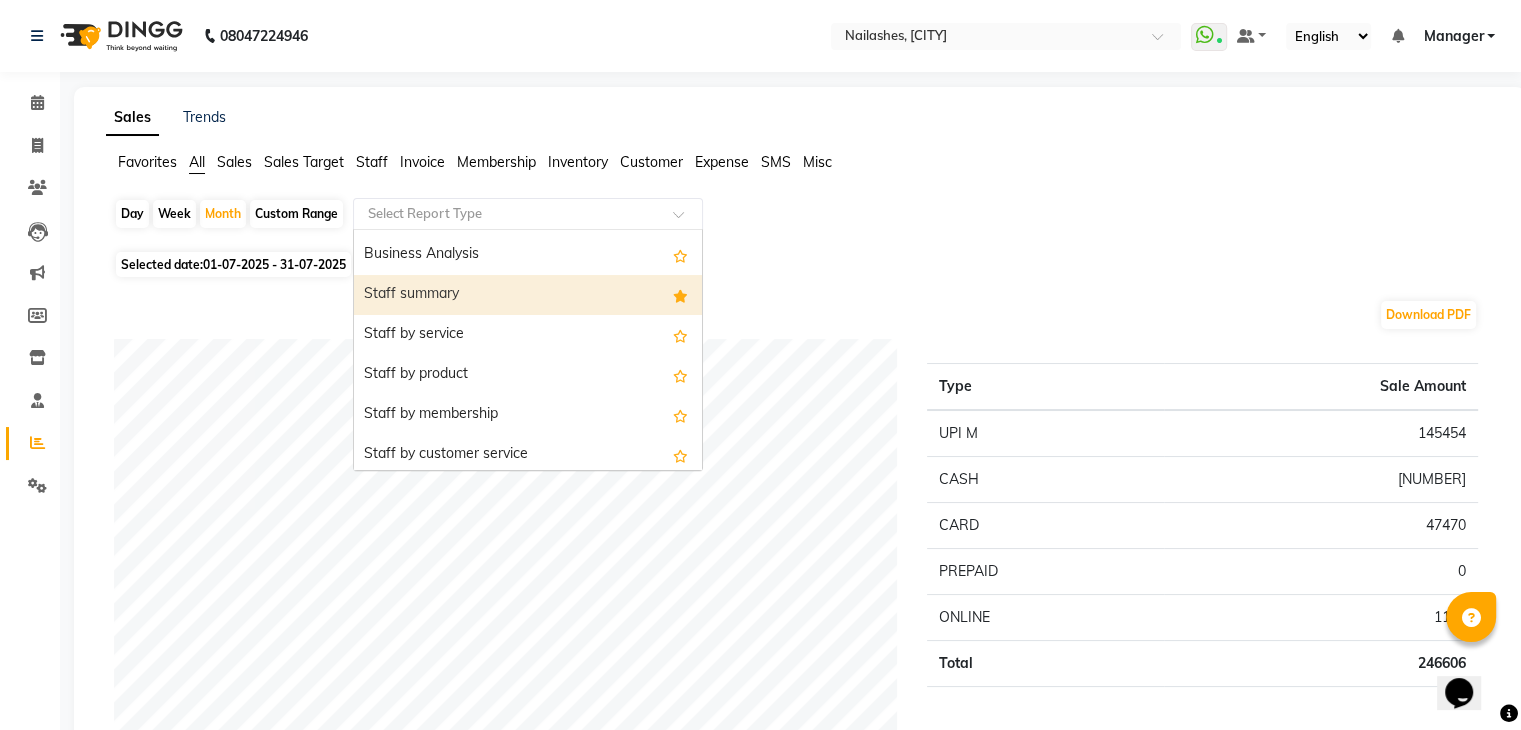 click on "Staff summary" at bounding box center (528, 295) 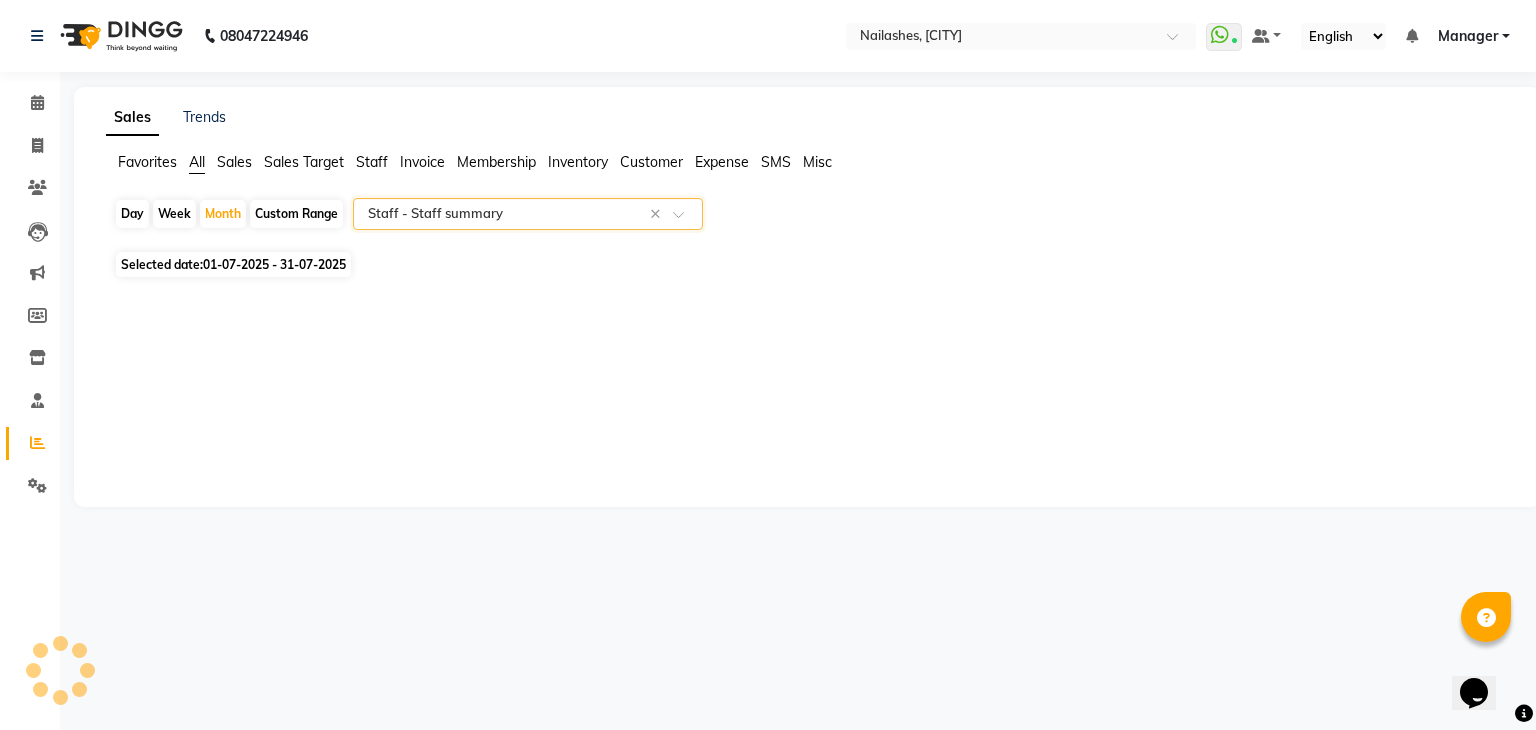 select on "full_report" 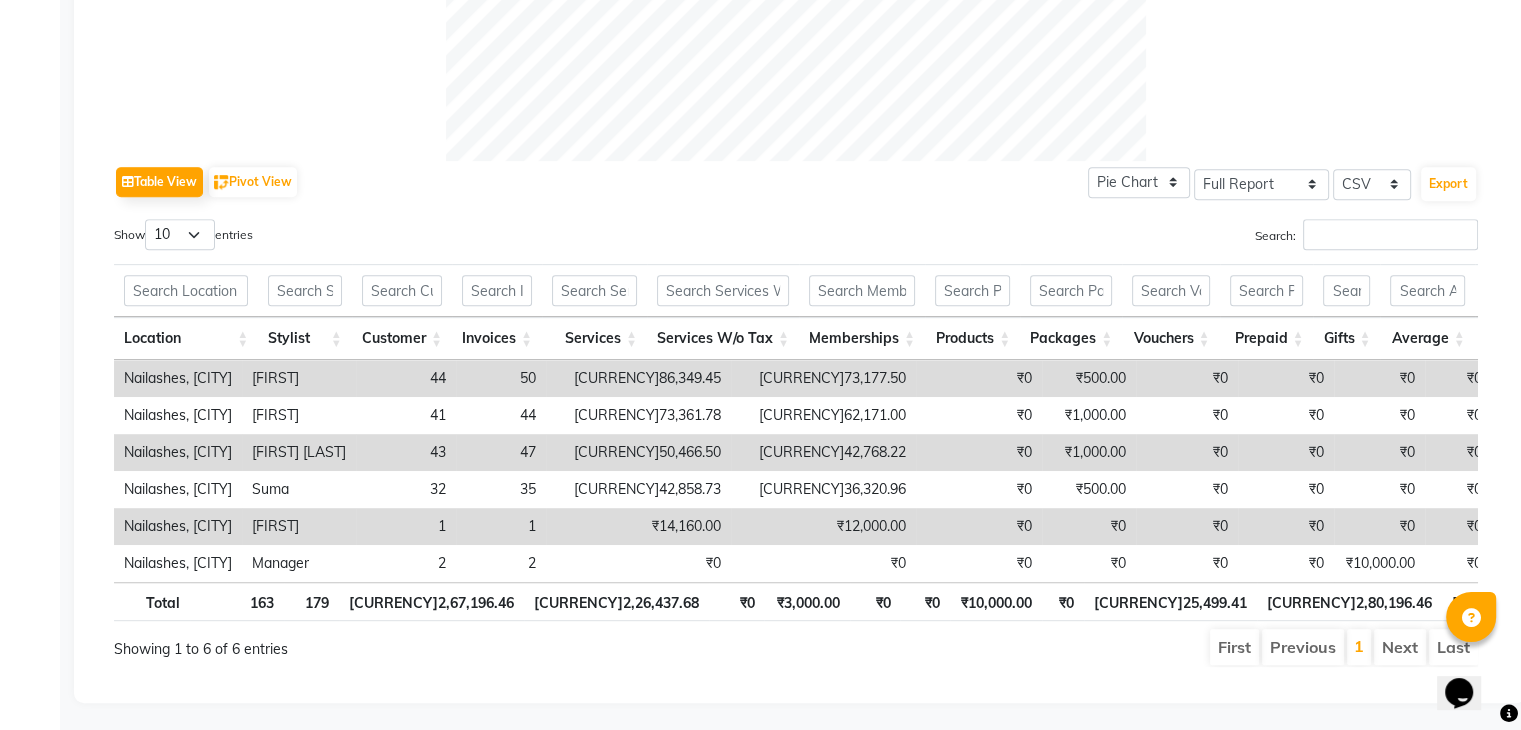 scroll, scrollTop: 893, scrollLeft: 0, axis: vertical 